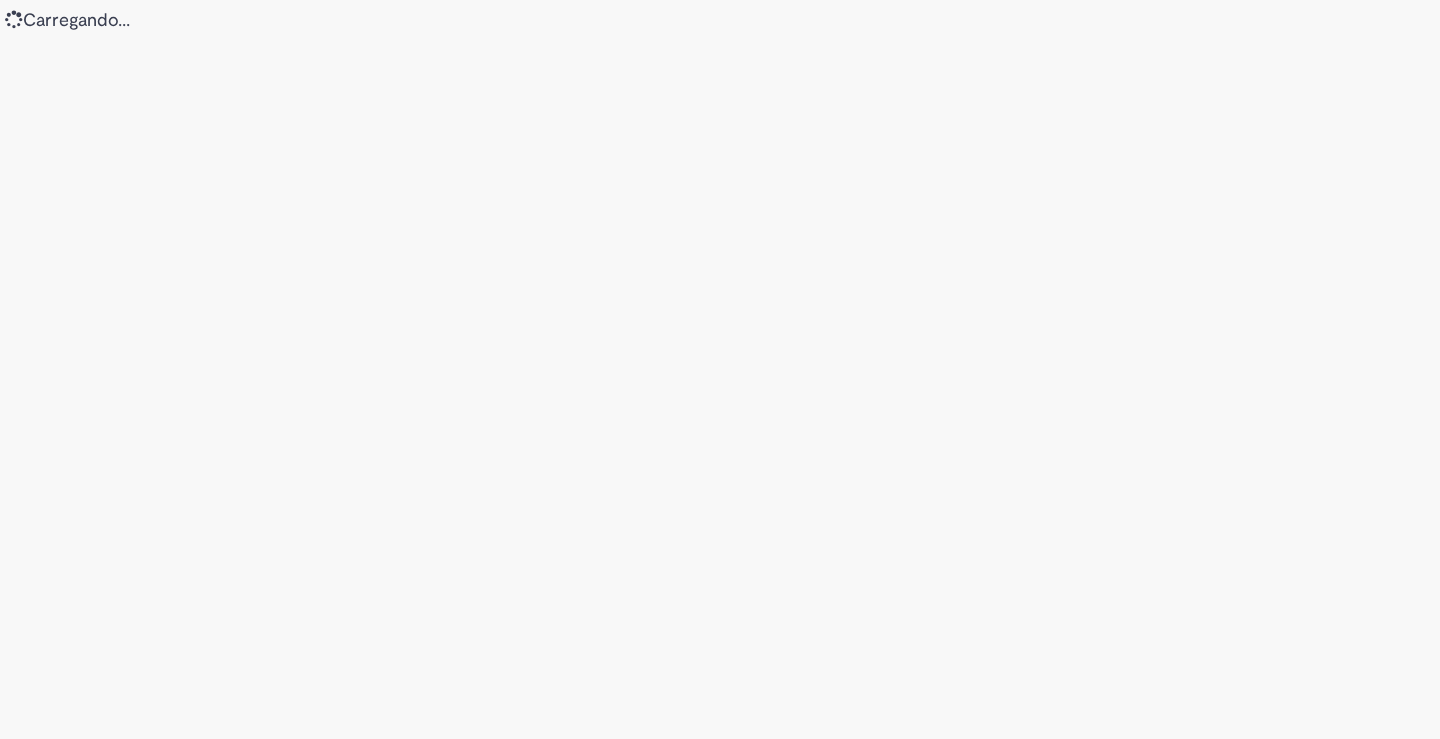 scroll, scrollTop: 0, scrollLeft: 0, axis: both 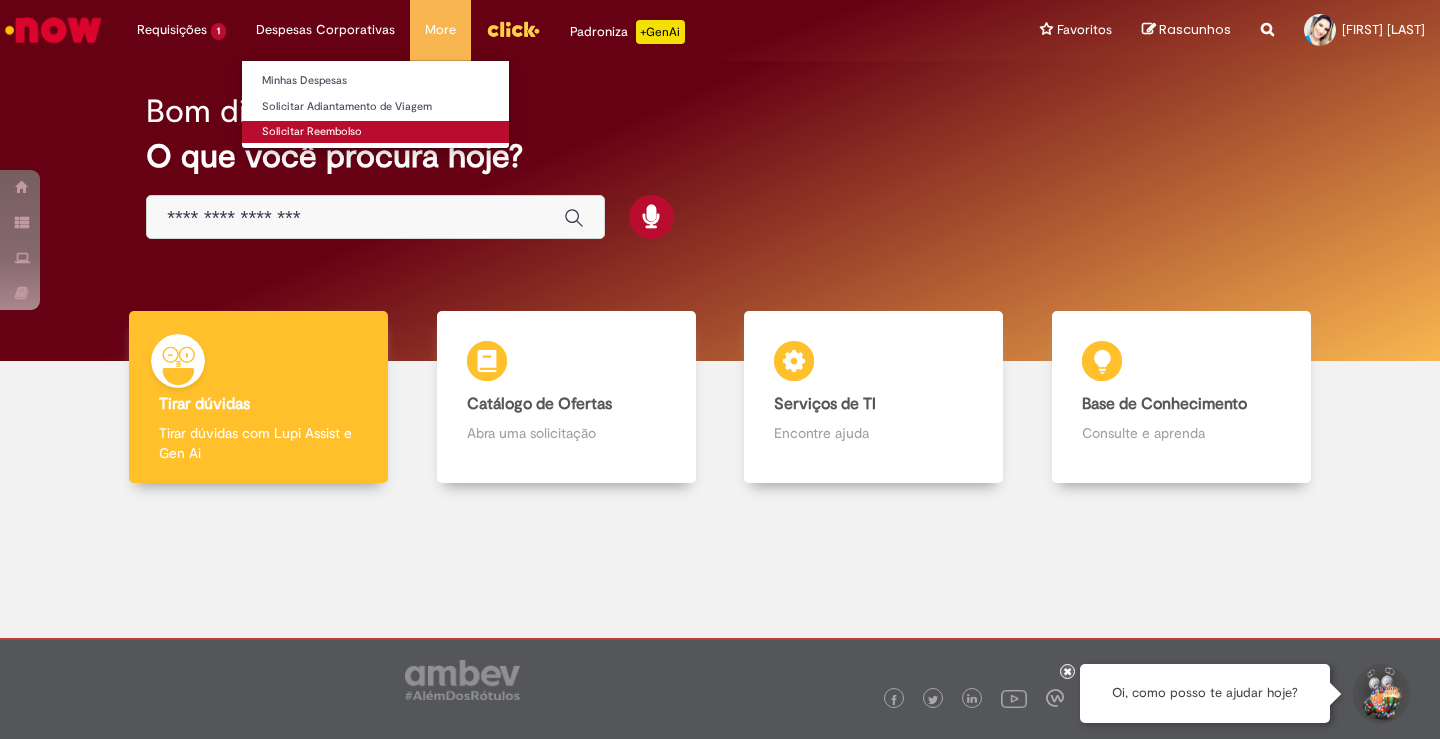 click on "Solicitar Reembolso" at bounding box center (375, 132) 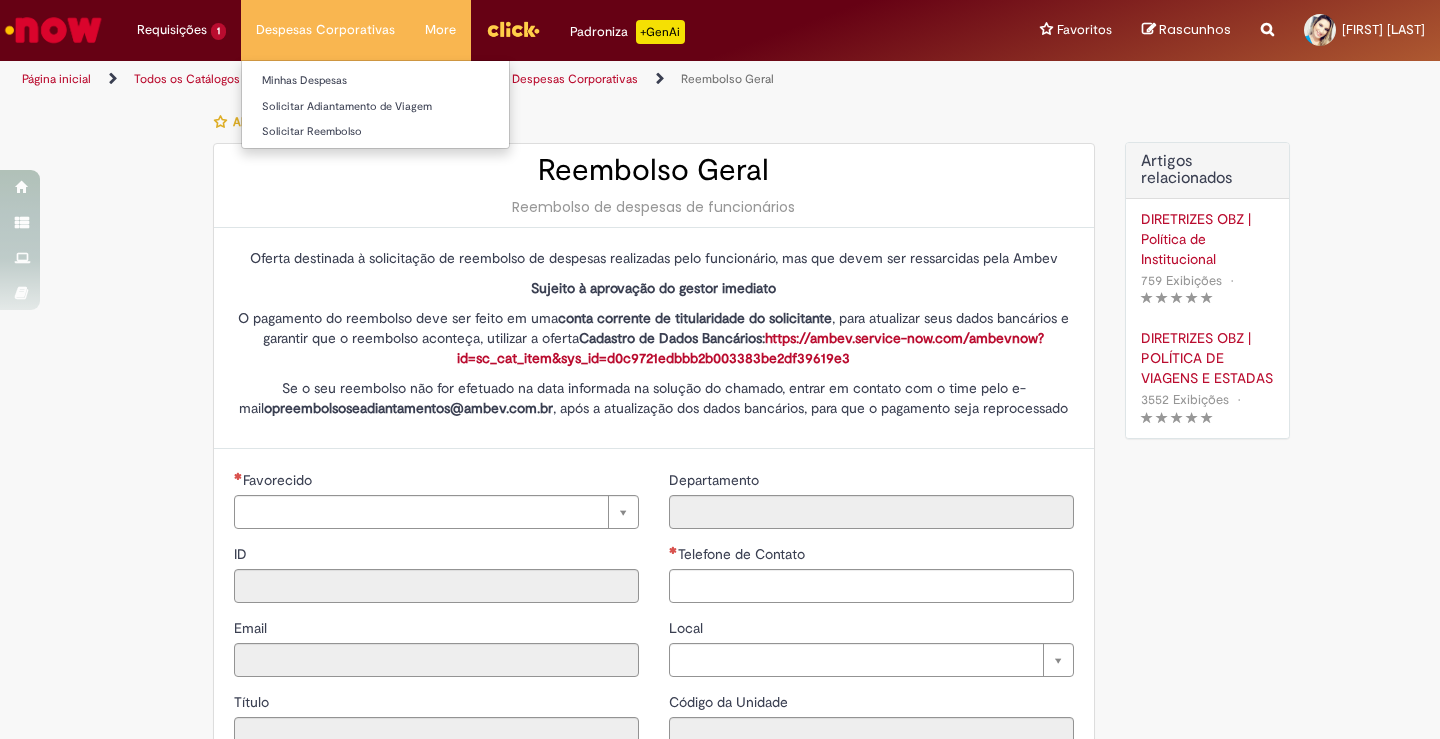 type on "********" 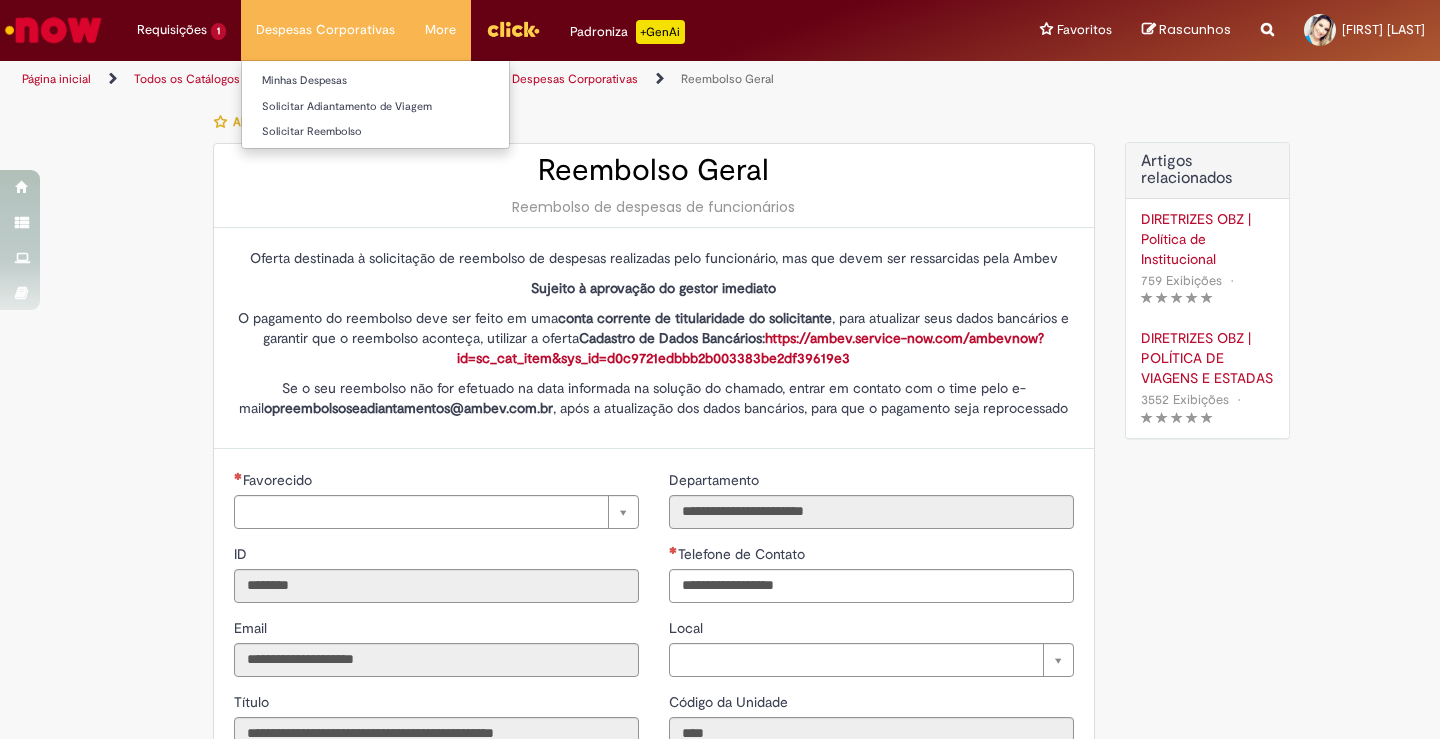 type on "**********" 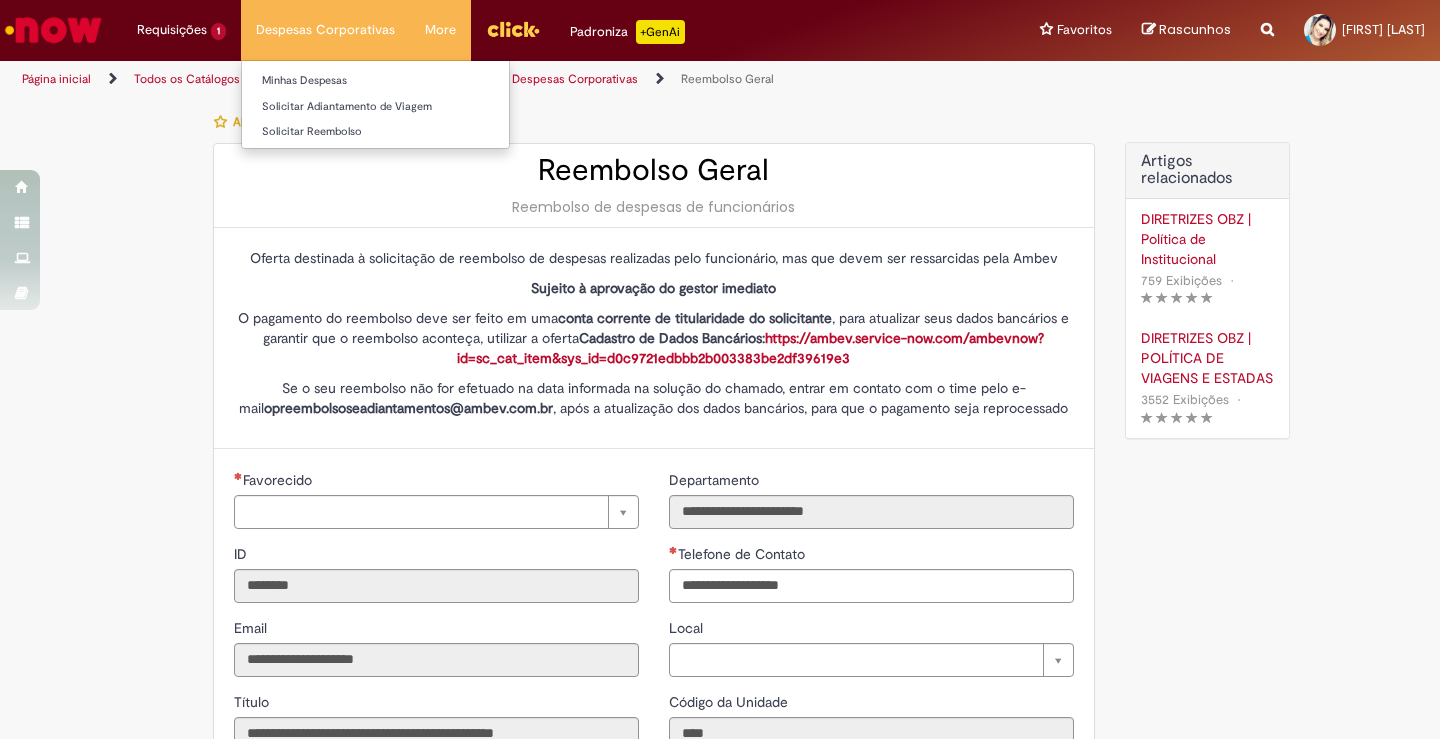 type on "**********" 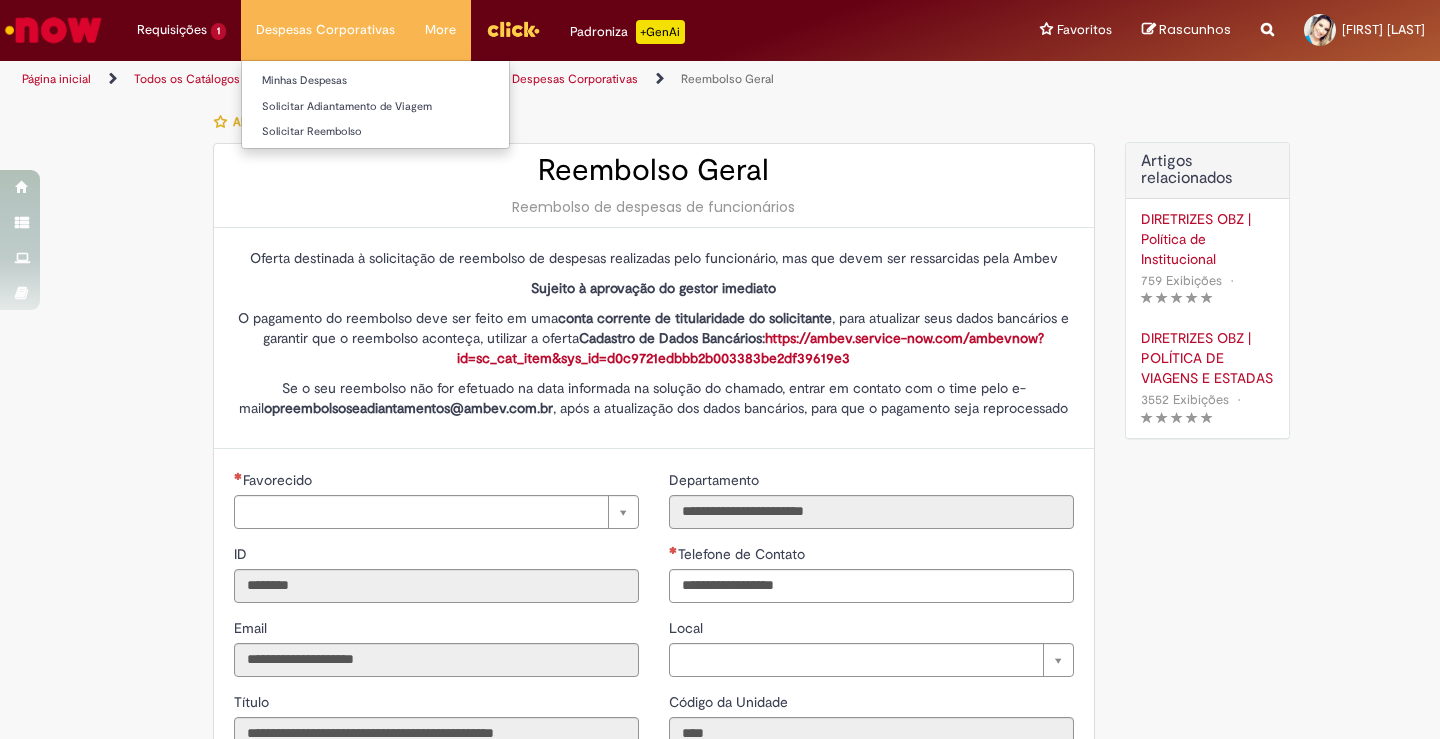 type on "**********" 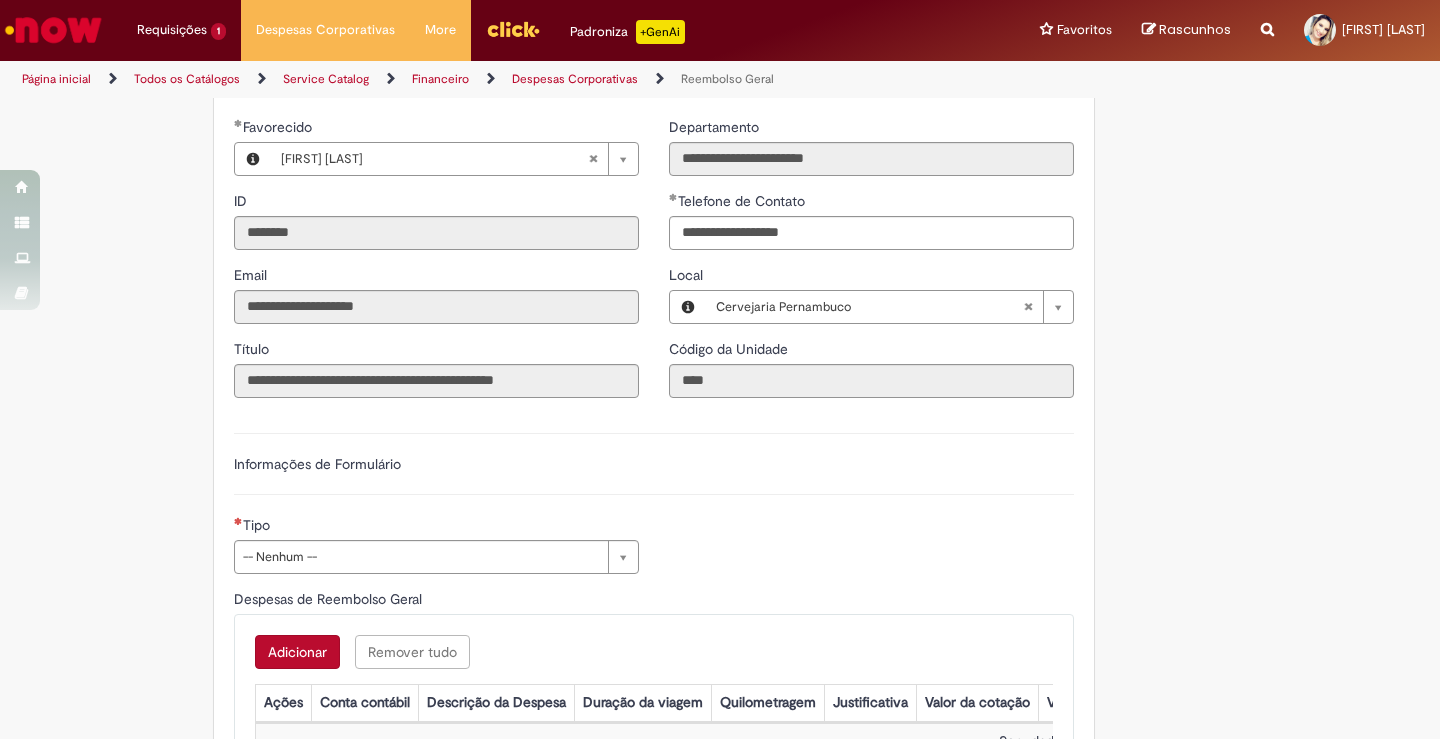 scroll, scrollTop: 348, scrollLeft: 0, axis: vertical 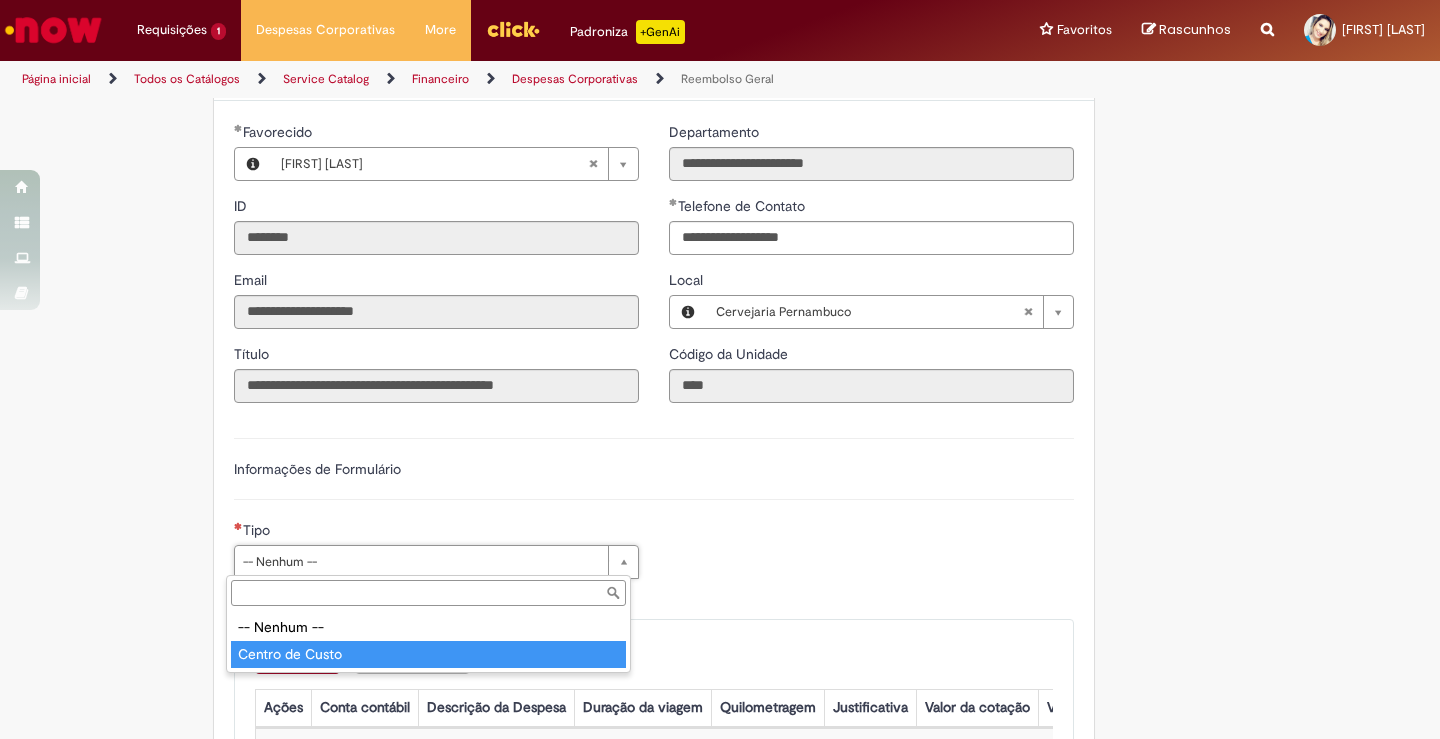type on "**********" 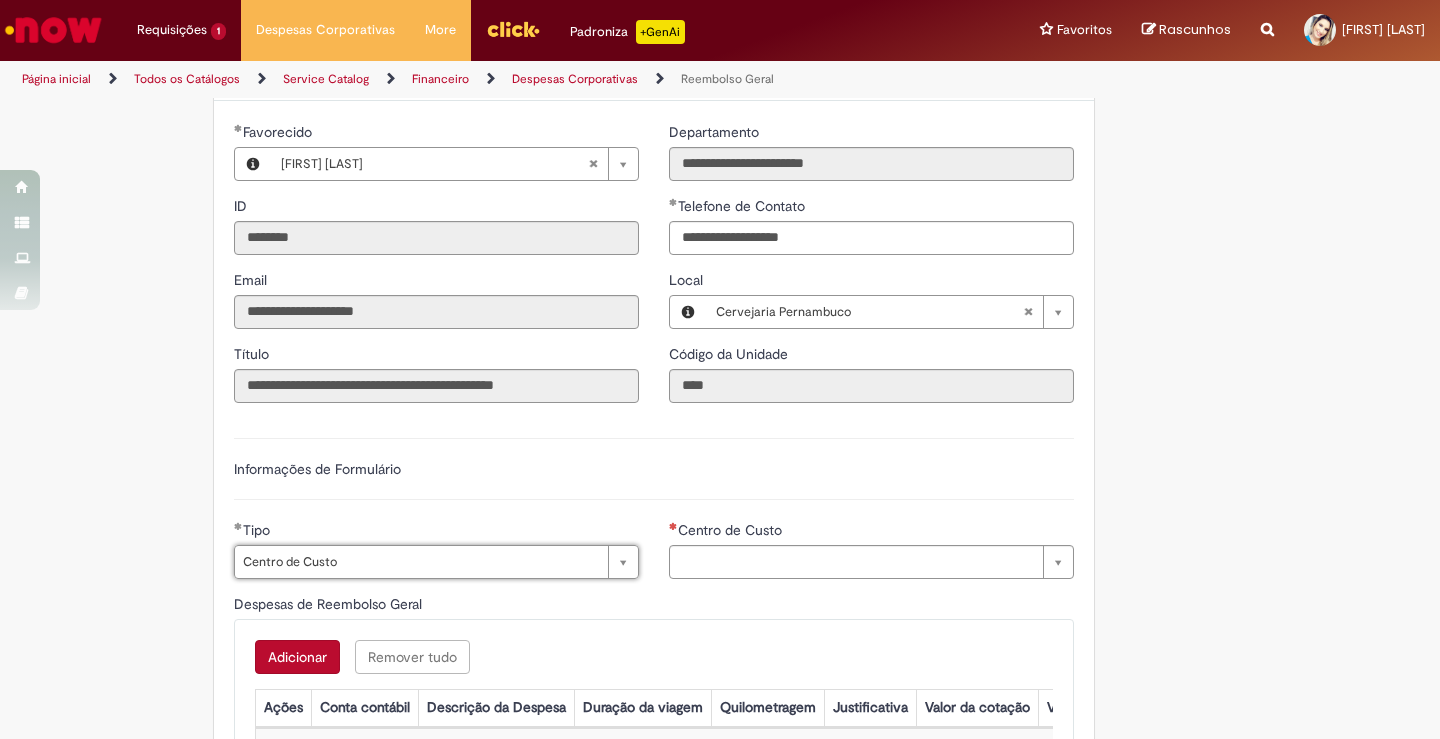 type on "**********" 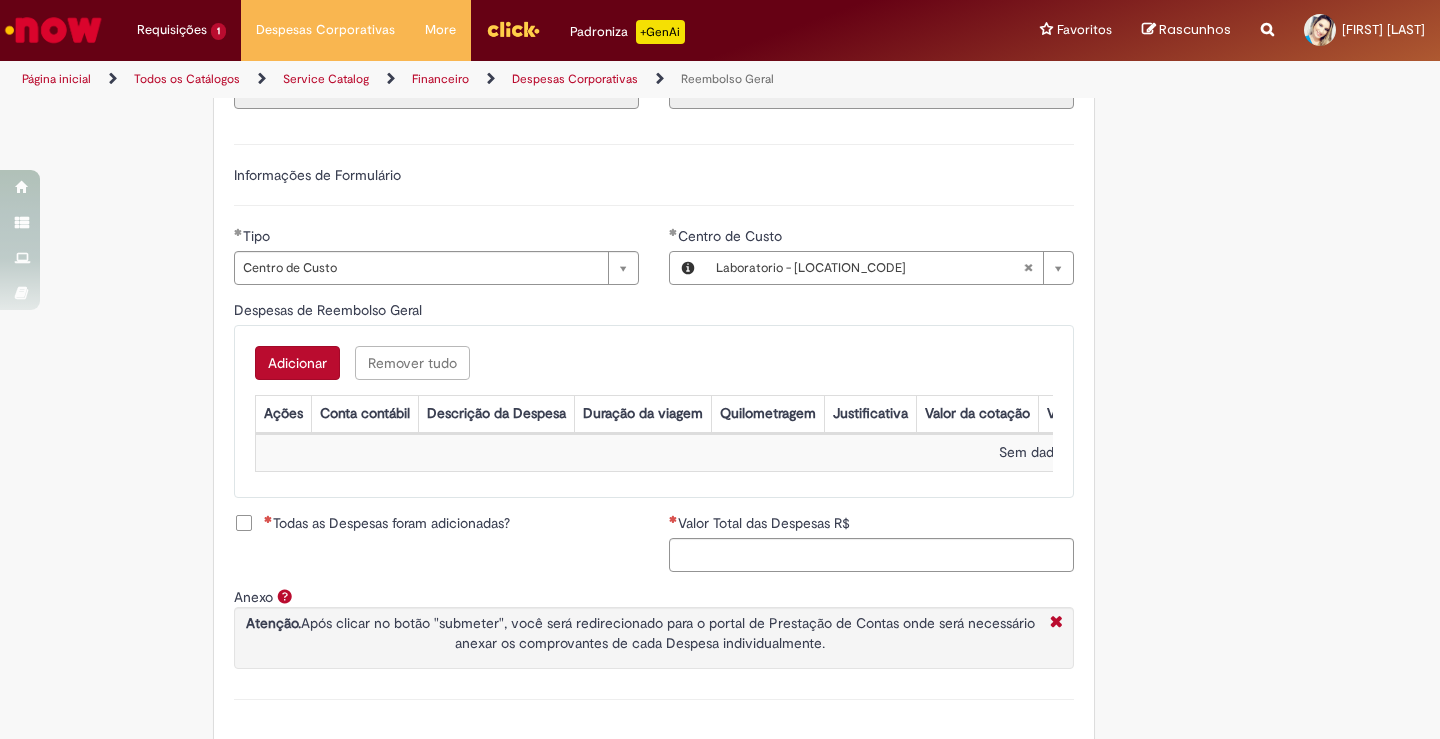 scroll, scrollTop: 757, scrollLeft: 0, axis: vertical 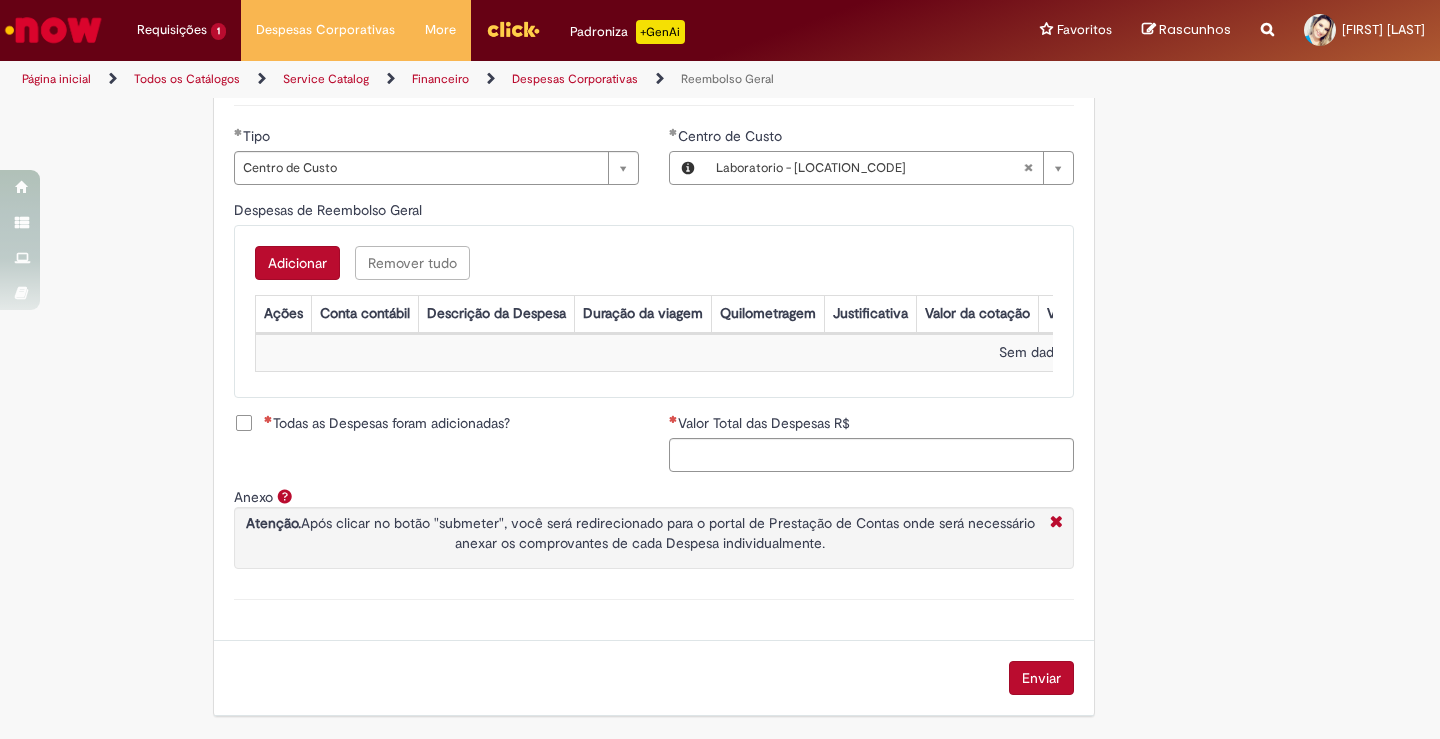 click on "Adicionar" at bounding box center [297, 263] 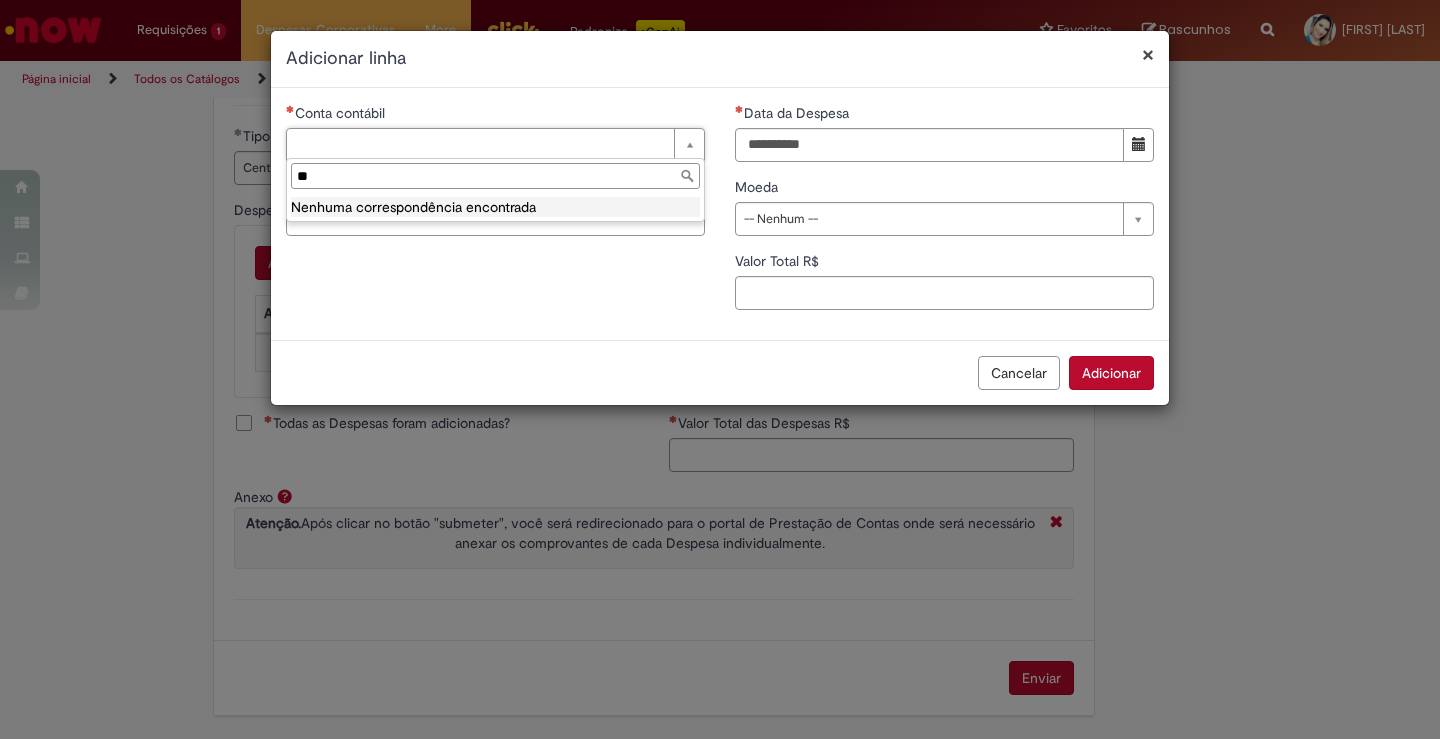 type on "*" 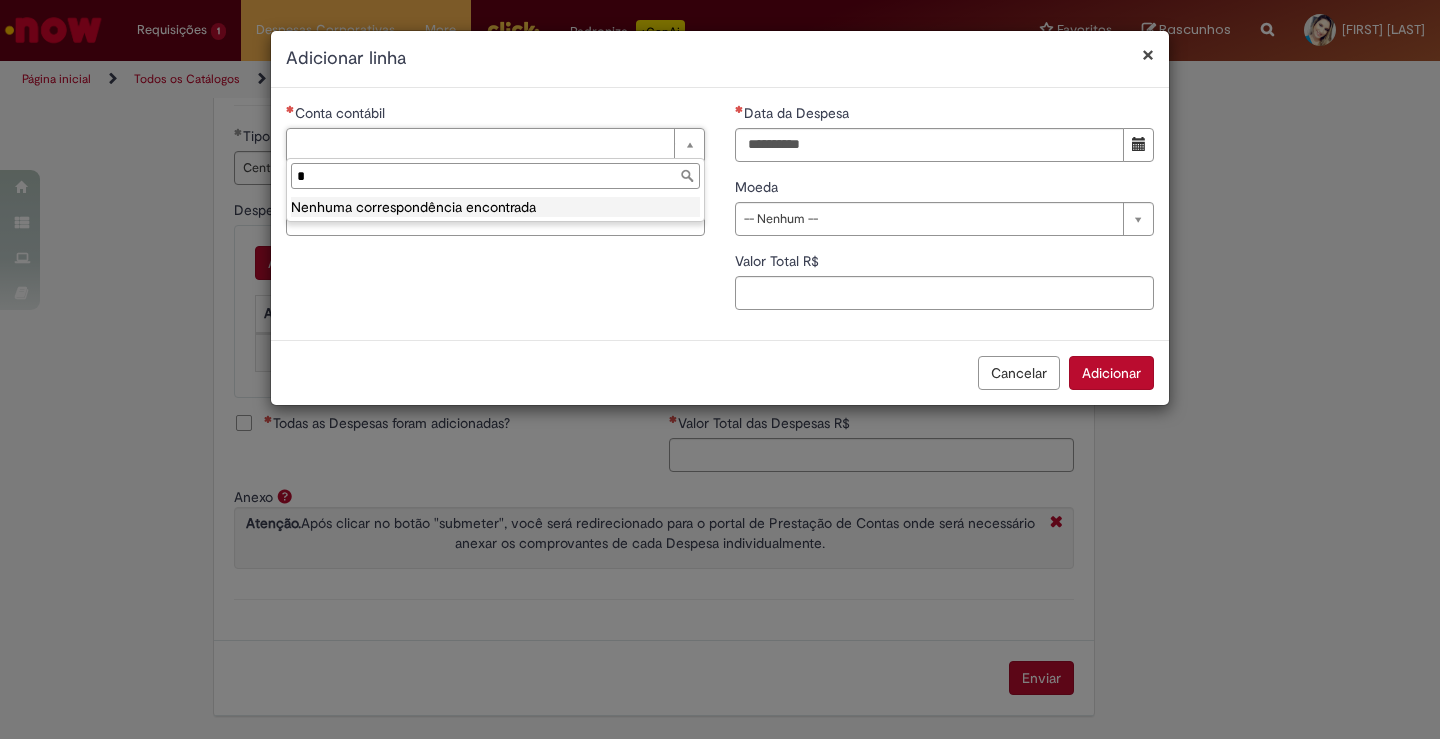 type 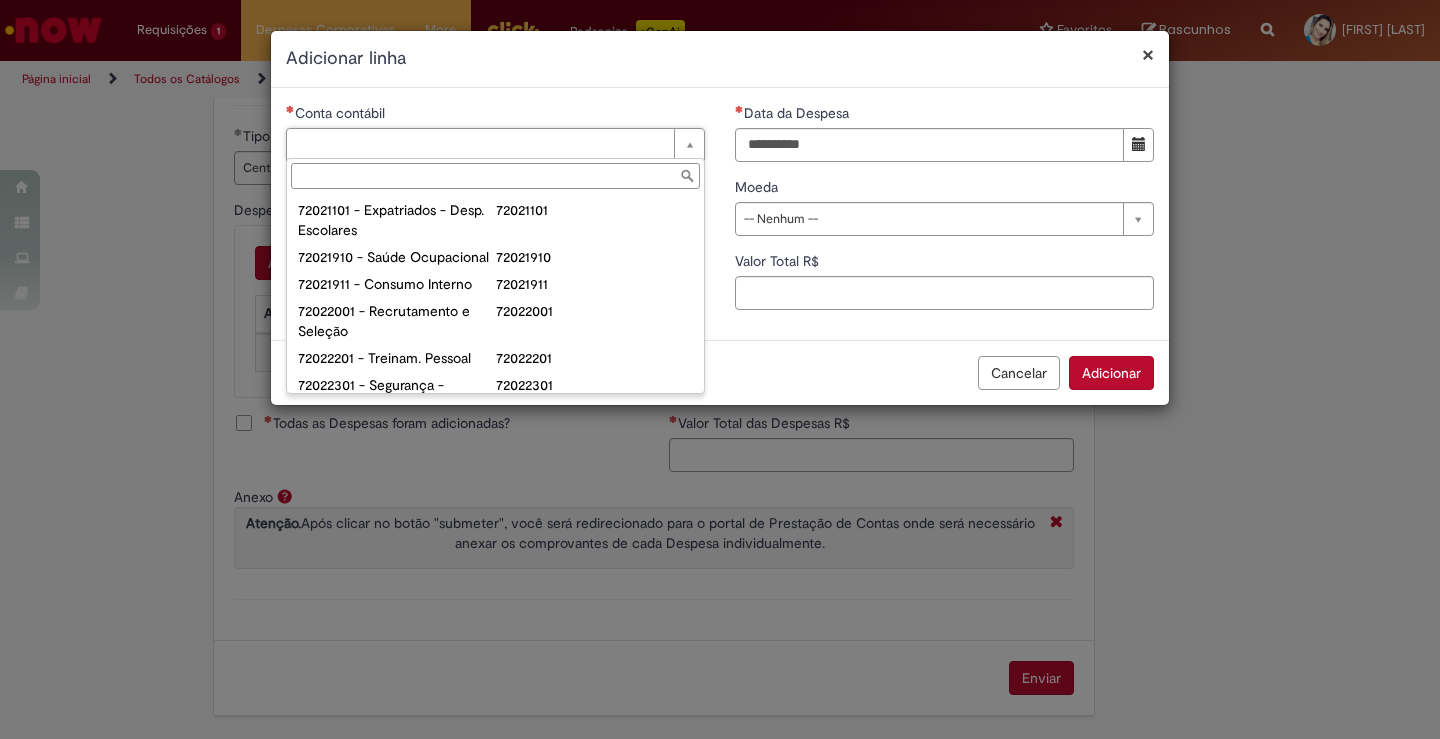 scroll, scrollTop: 40, scrollLeft: 0, axis: vertical 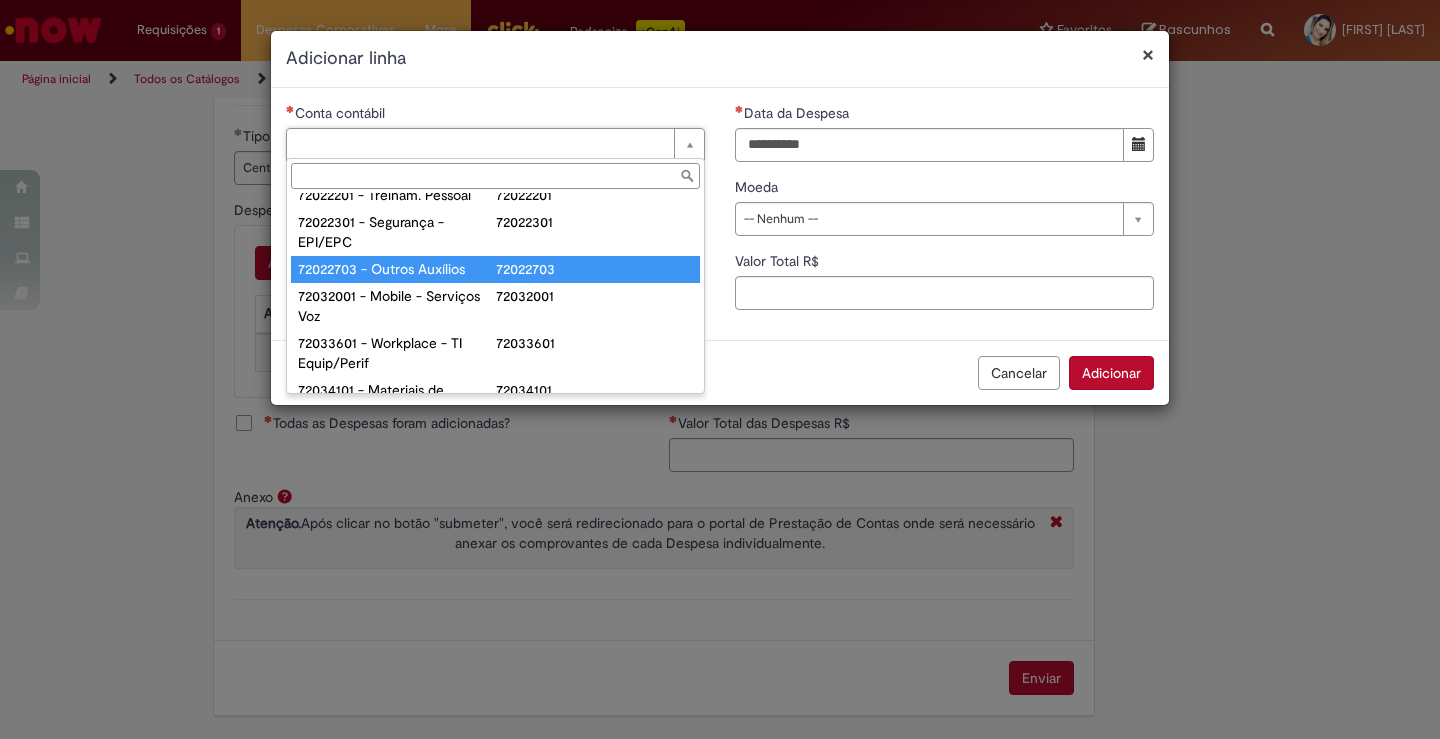 type on "**********" 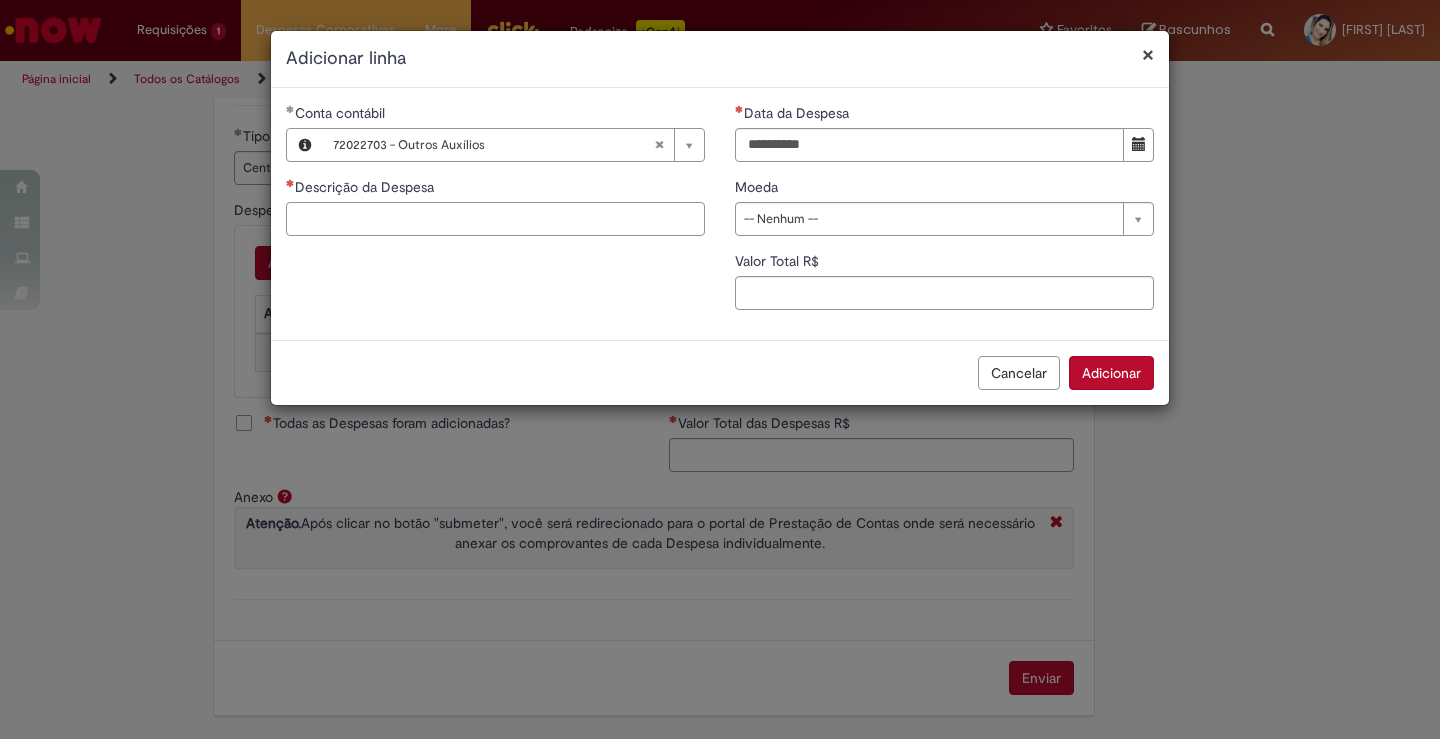 click on "Descrição da Despesa" at bounding box center [495, 219] 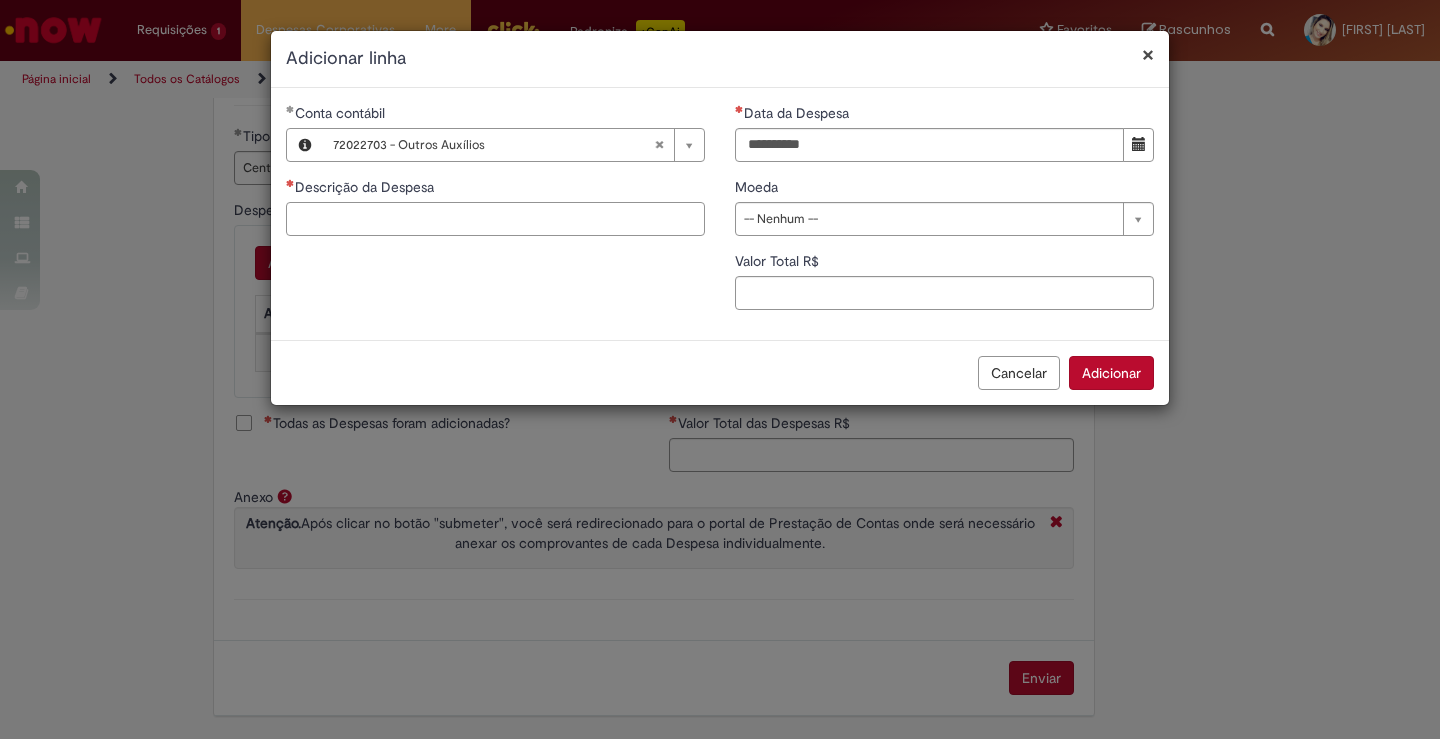 click on "Descrição da Despesa" at bounding box center (495, 219) 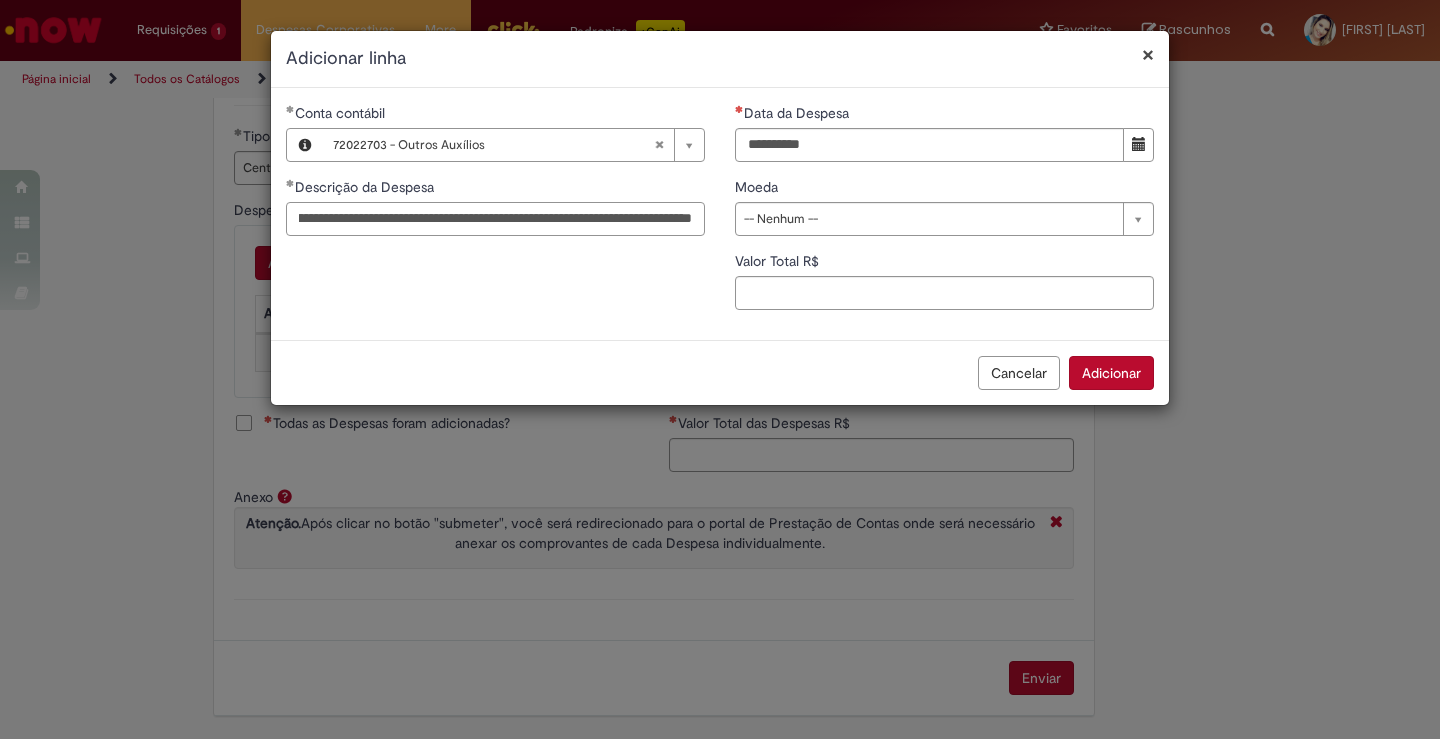 scroll, scrollTop: 0, scrollLeft: 120, axis: horizontal 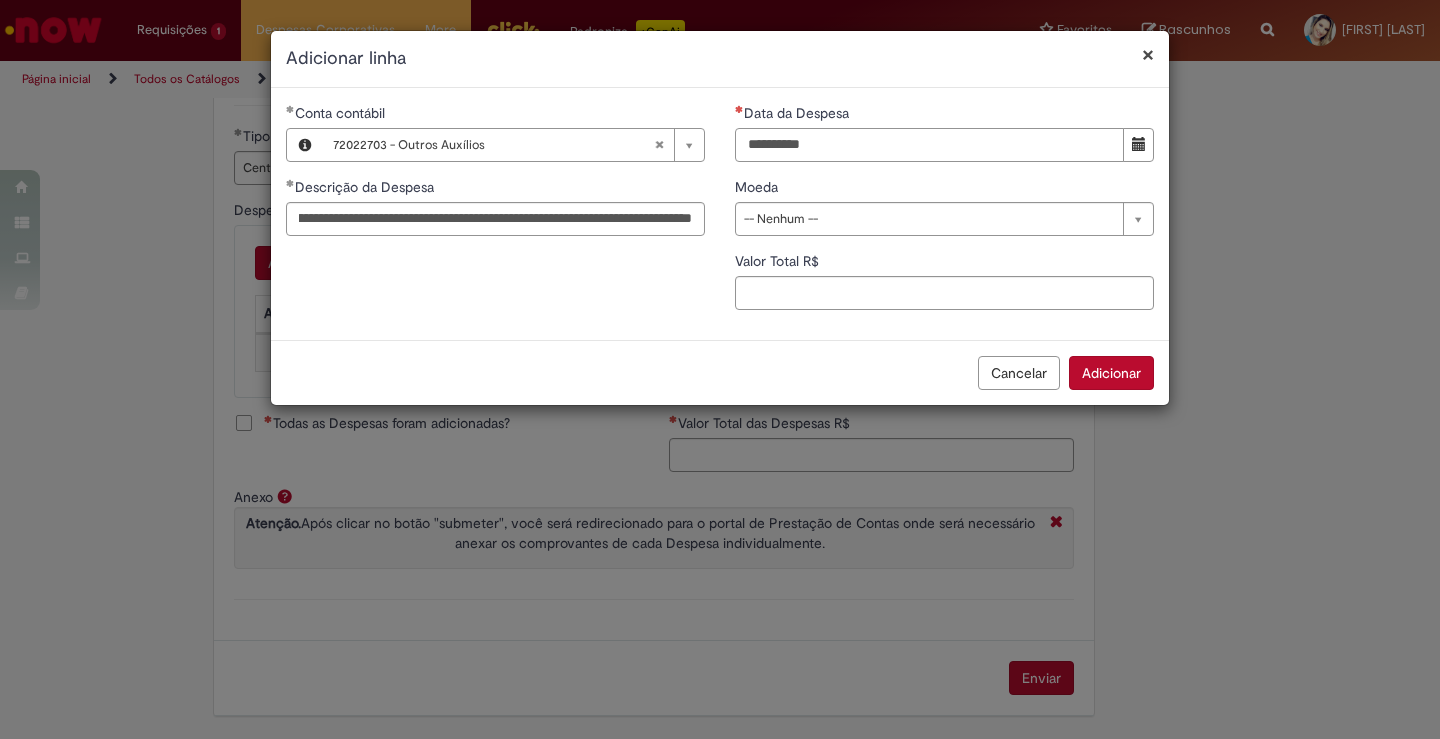 click on "Data da Despesa" at bounding box center [929, 145] 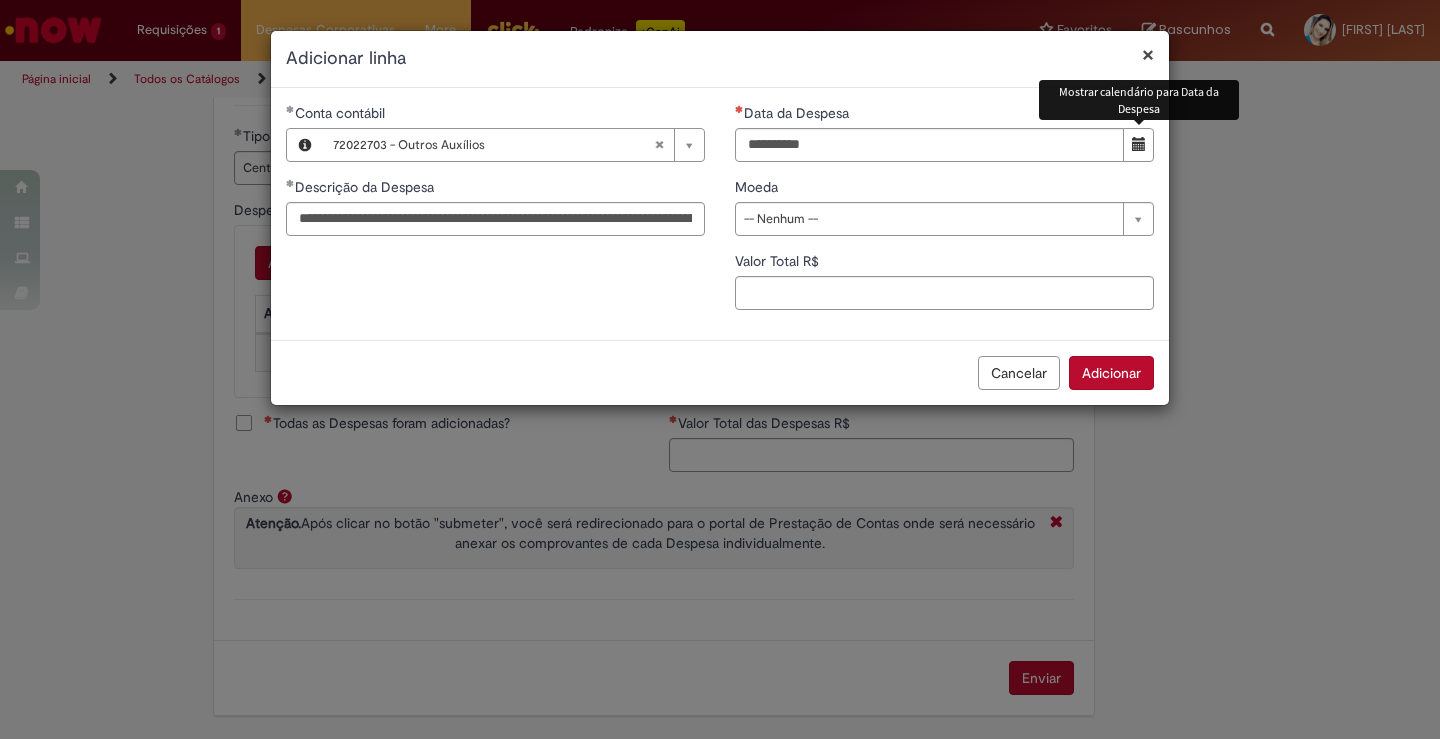 click at bounding box center [1139, 144] 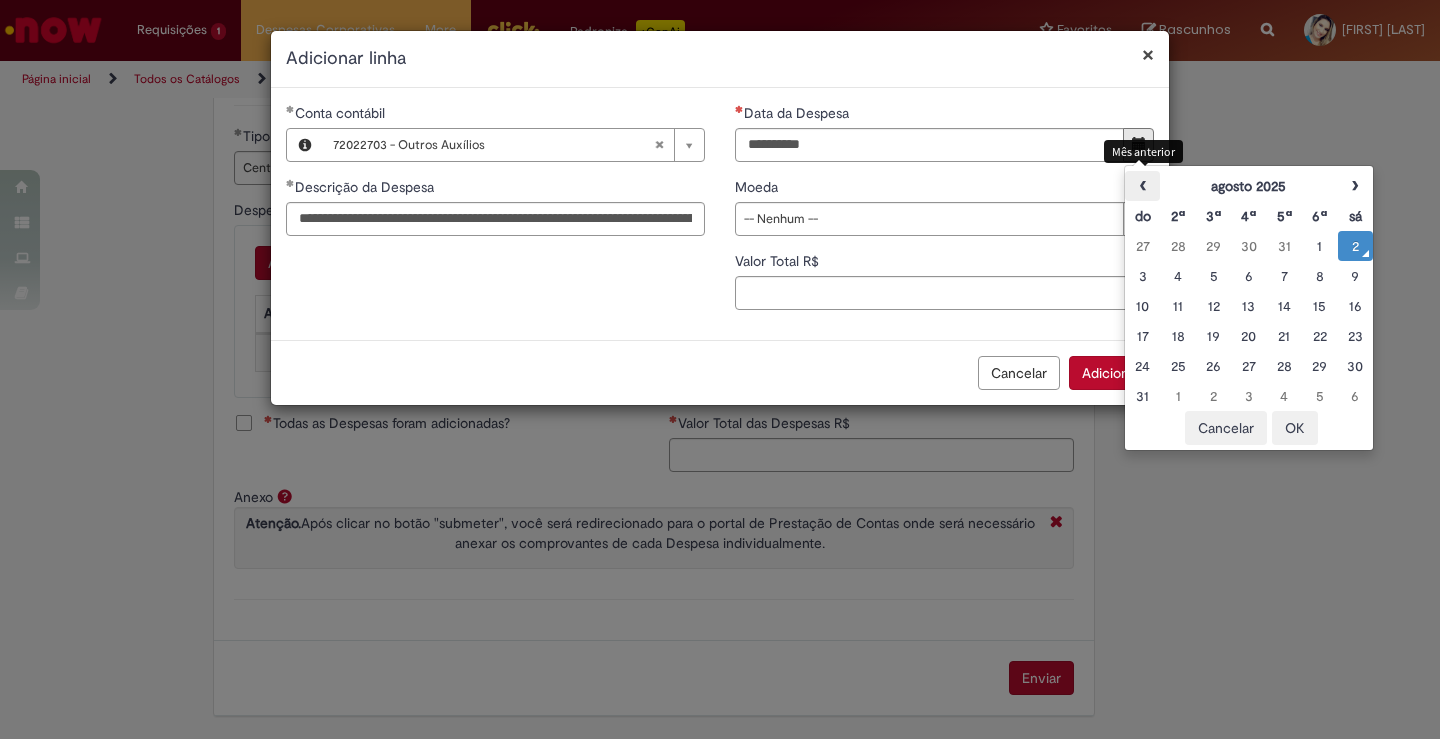 click on "‹" at bounding box center (1142, 186) 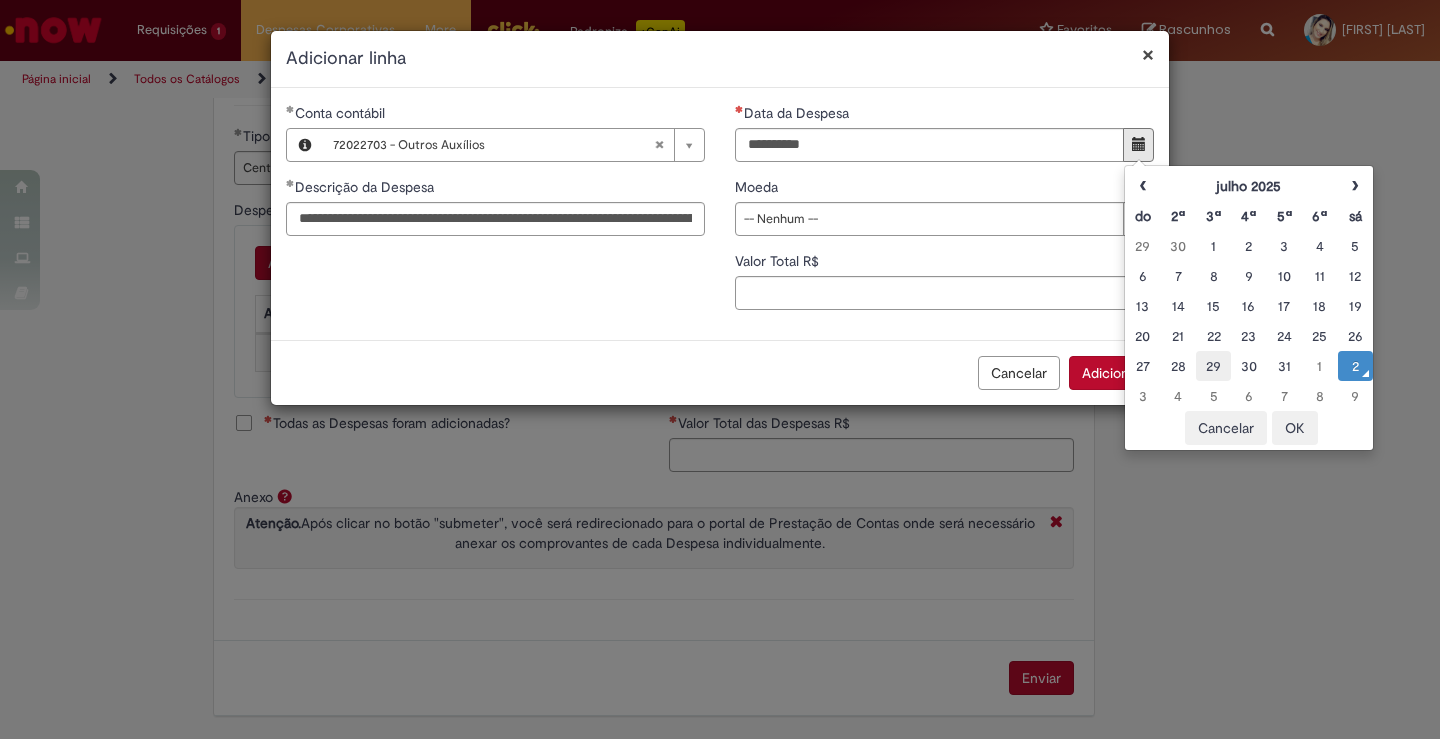 click on "29" at bounding box center [1213, 366] 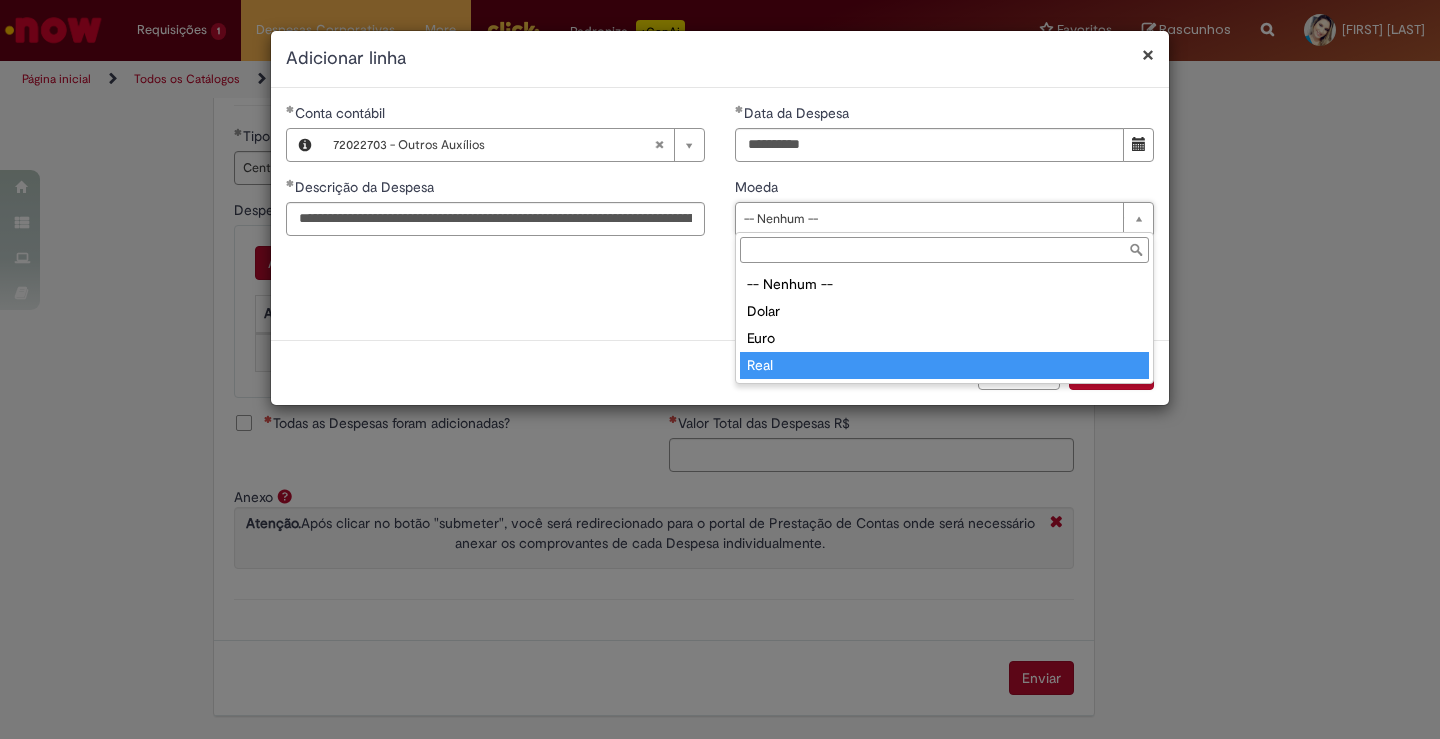 click on "Cancelar   Adicionar" at bounding box center (720, 372) 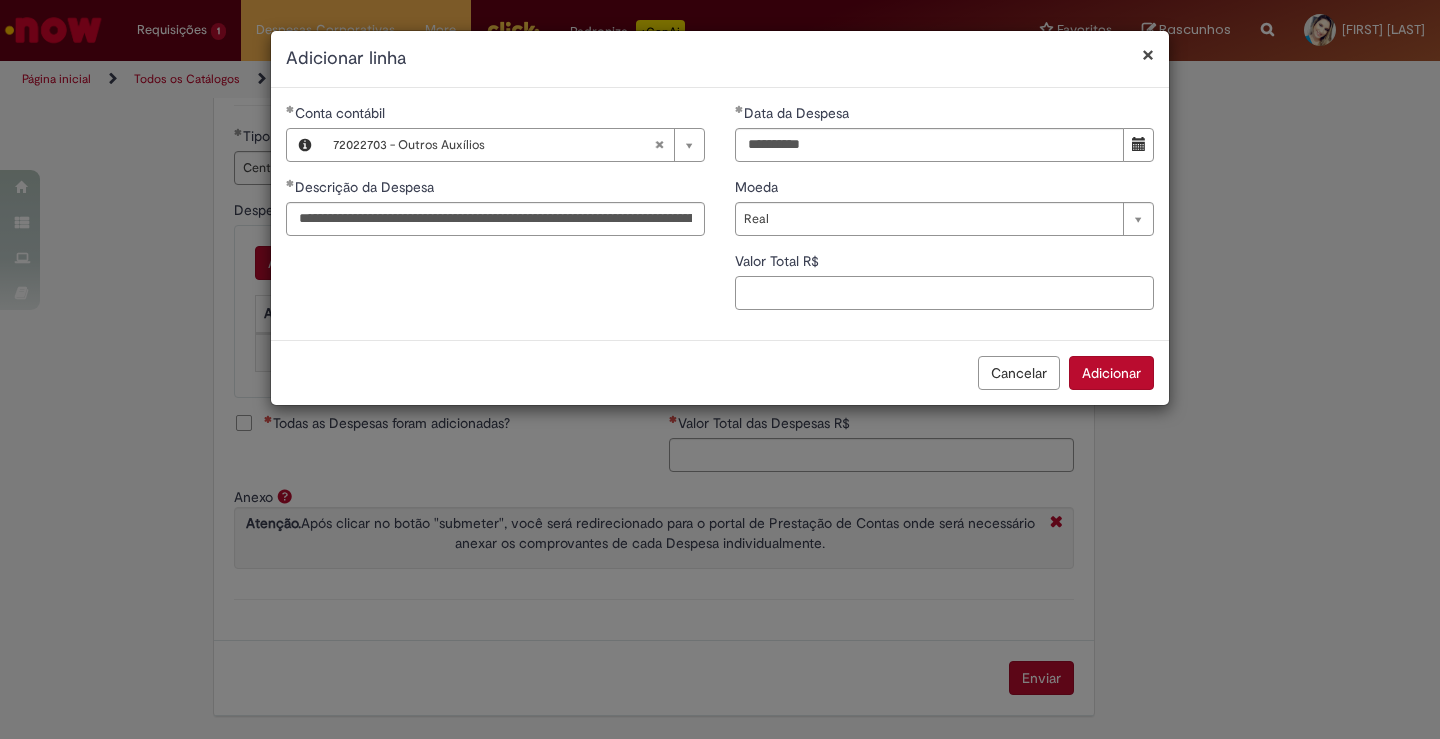 click on "Valor Total R$" at bounding box center [944, 293] 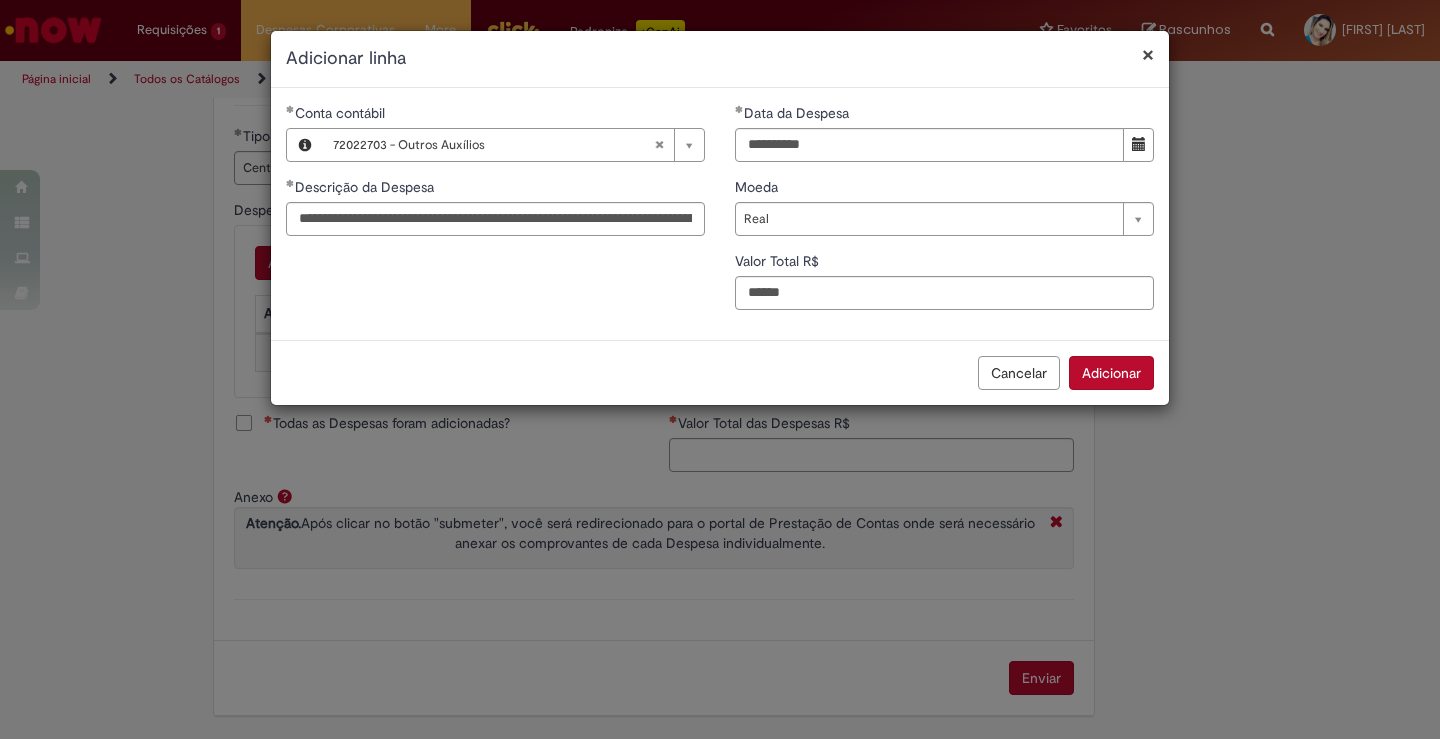 type on "*****" 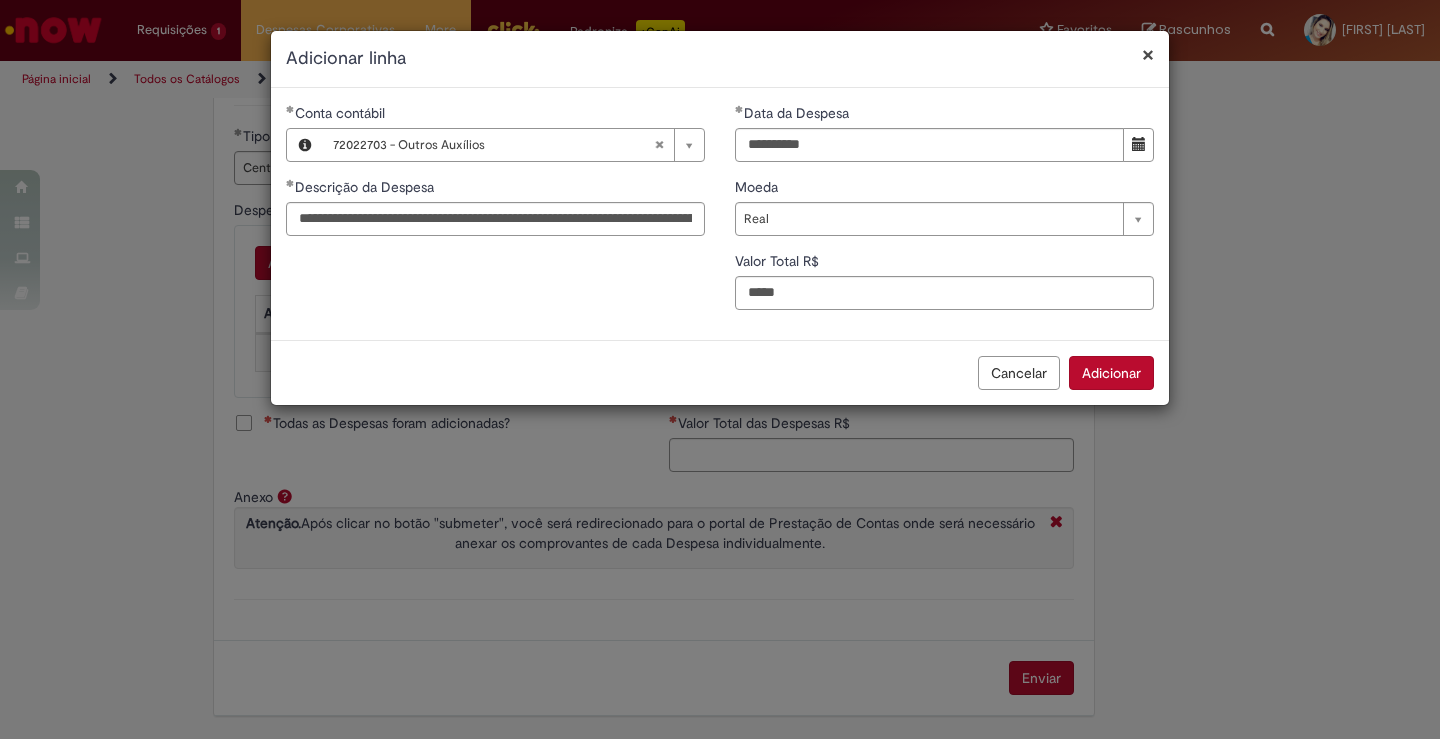click on "Adicionar" at bounding box center (1111, 373) 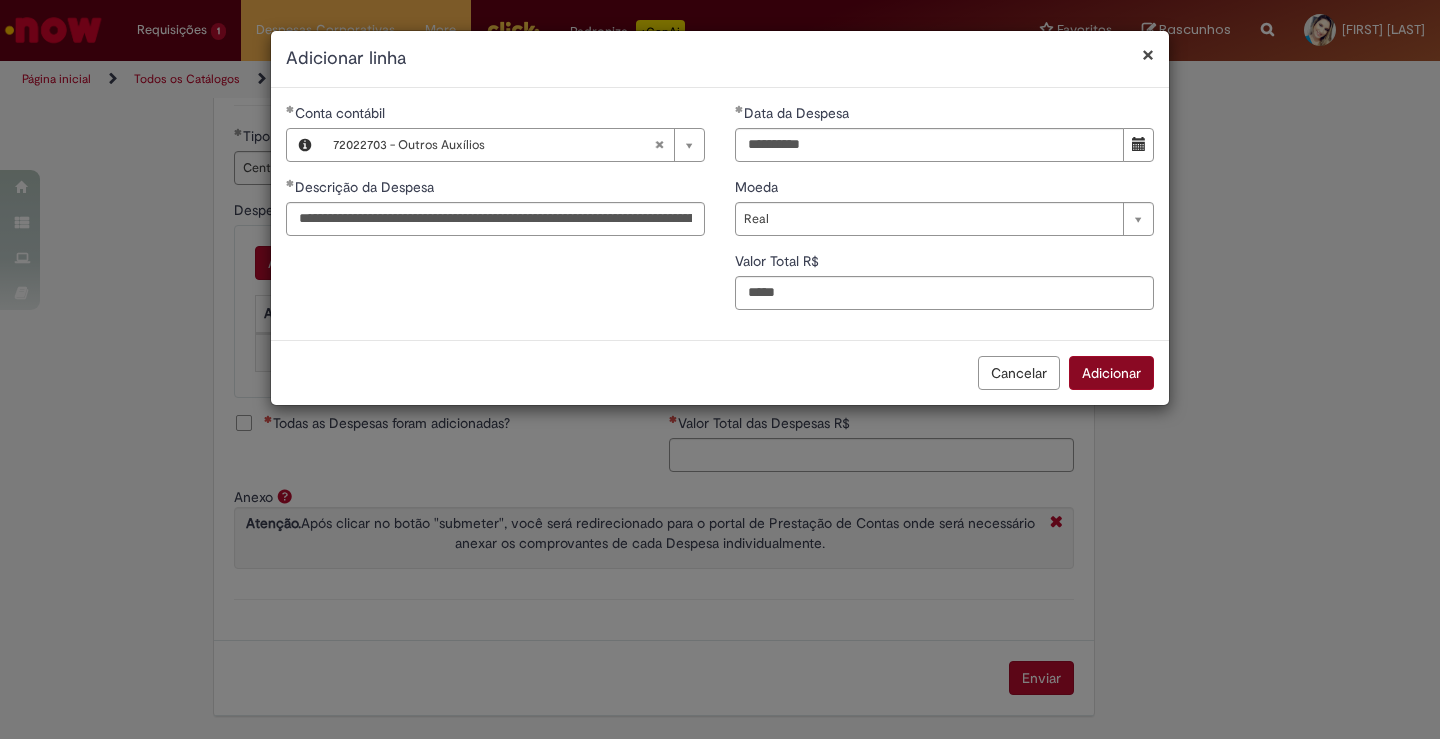 scroll, scrollTop: 757, scrollLeft: 0, axis: vertical 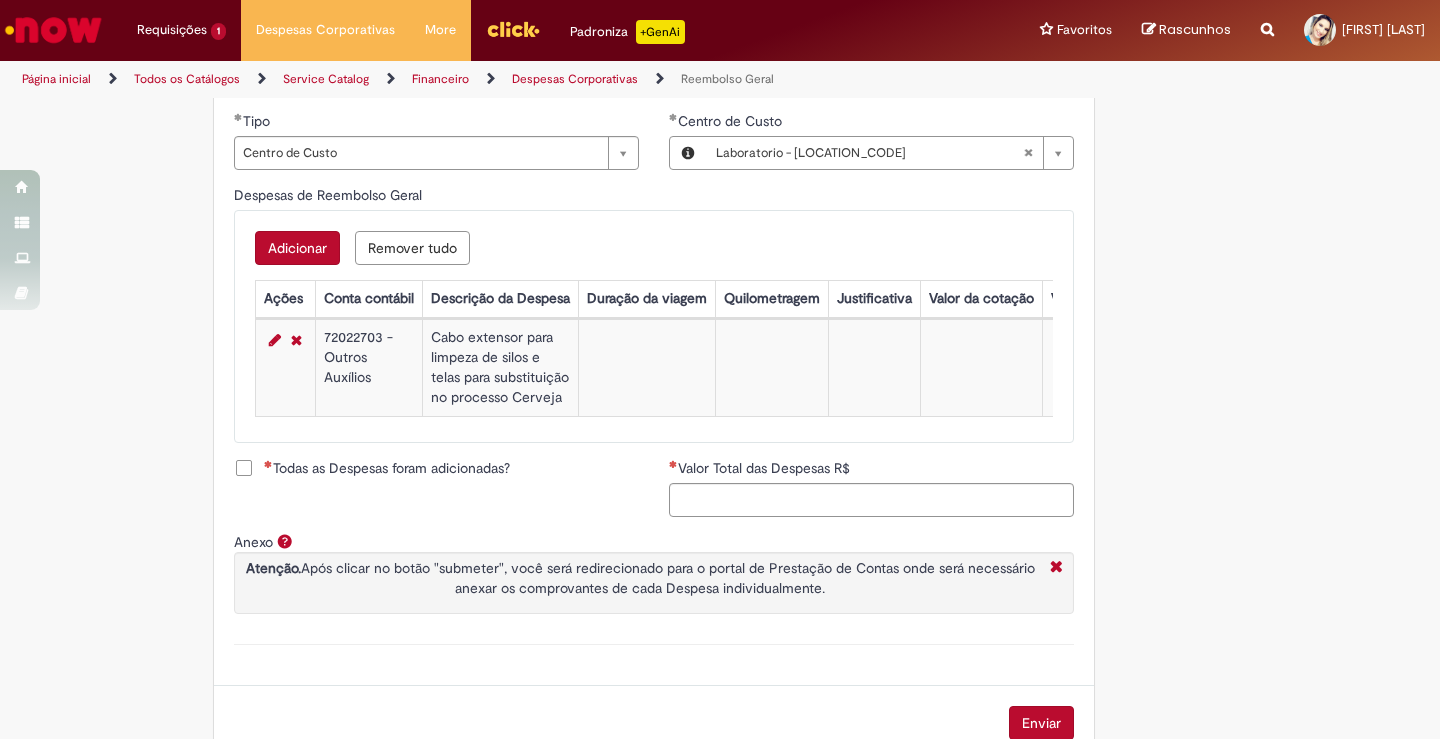 click on "Adicionar" at bounding box center [297, 248] 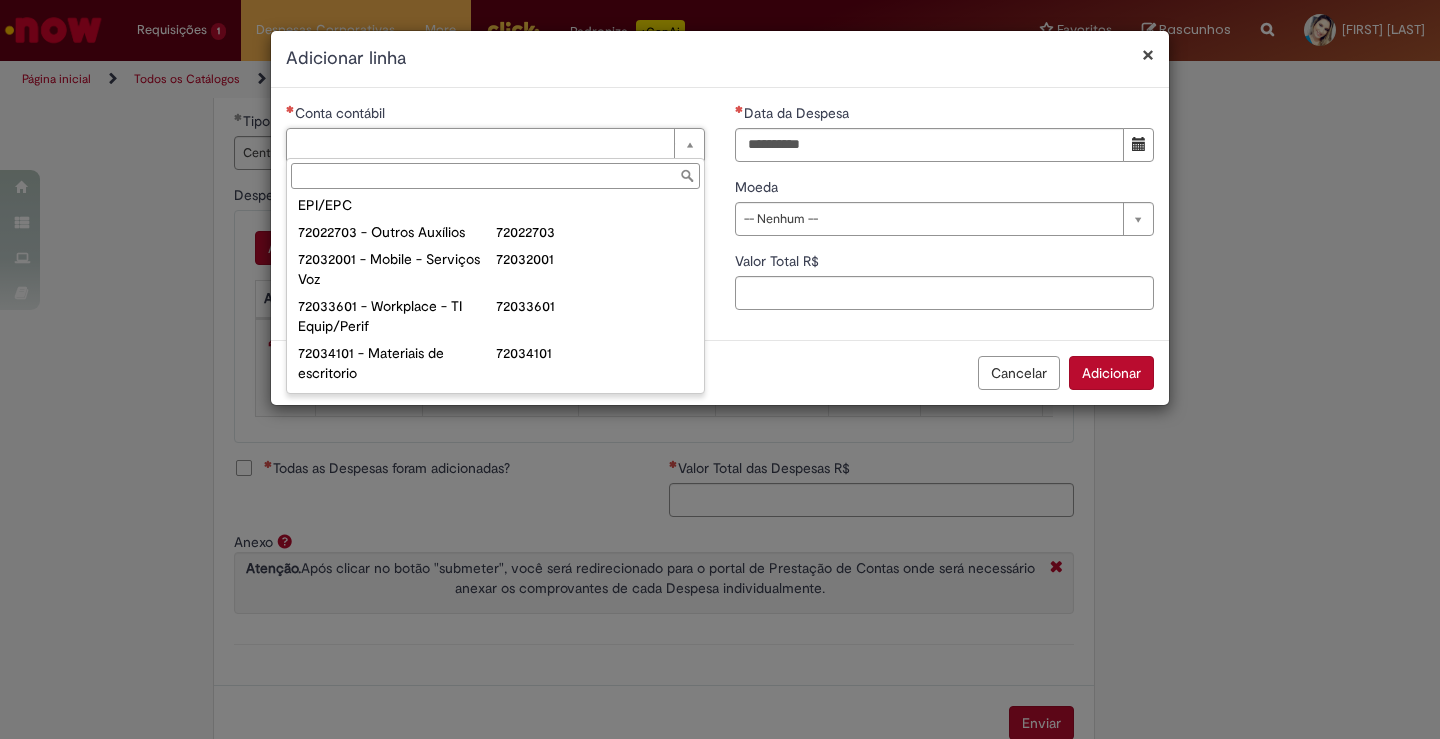 scroll, scrollTop: 210, scrollLeft: 0, axis: vertical 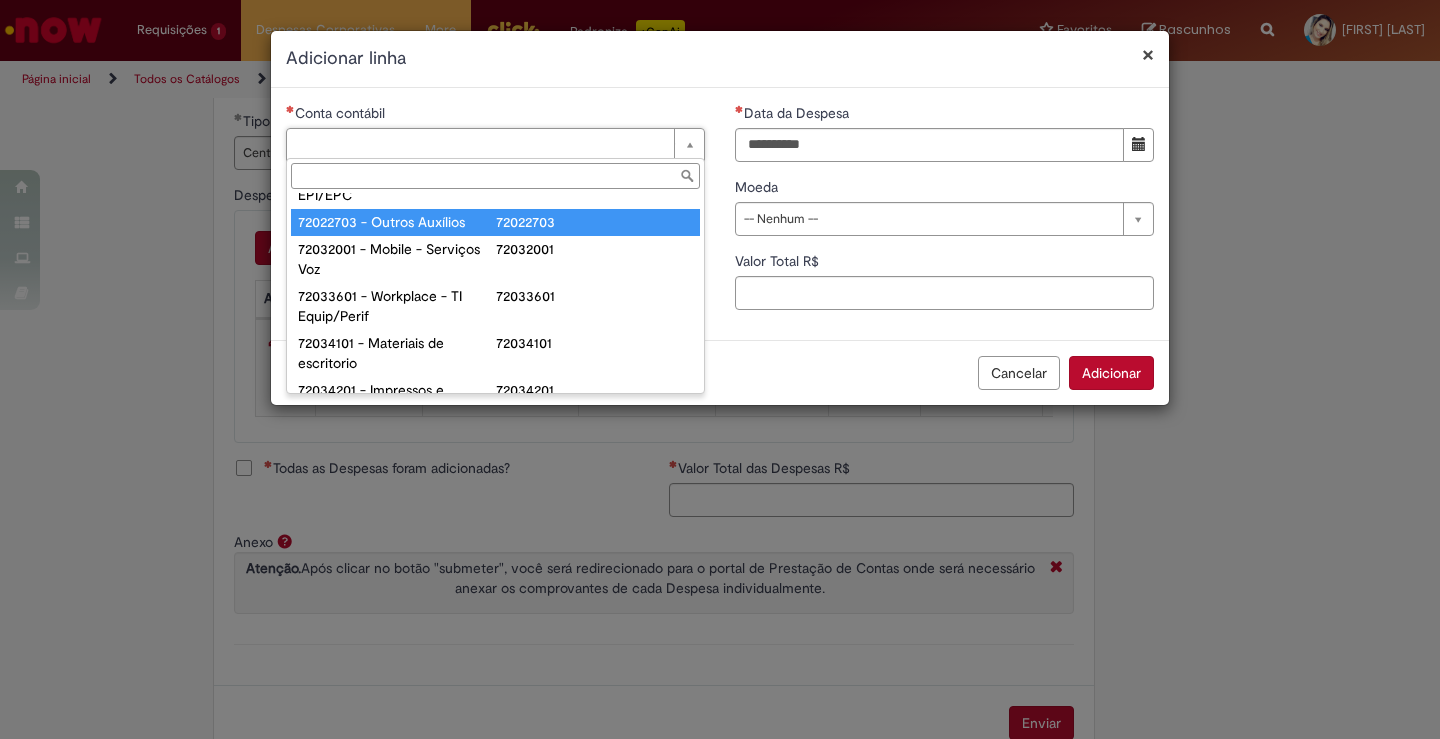 type on "**********" 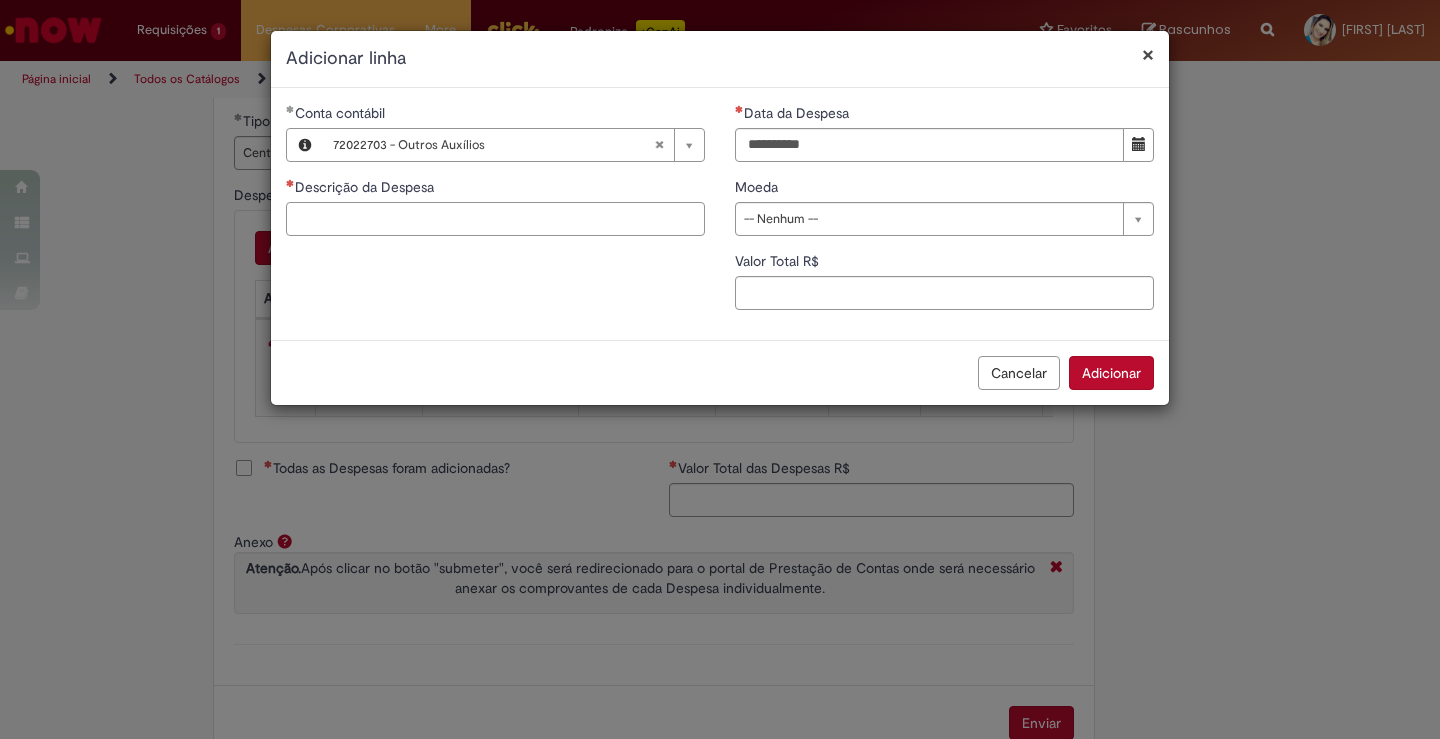 click on "Descrição da Despesa" at bounding box center [495, 219] 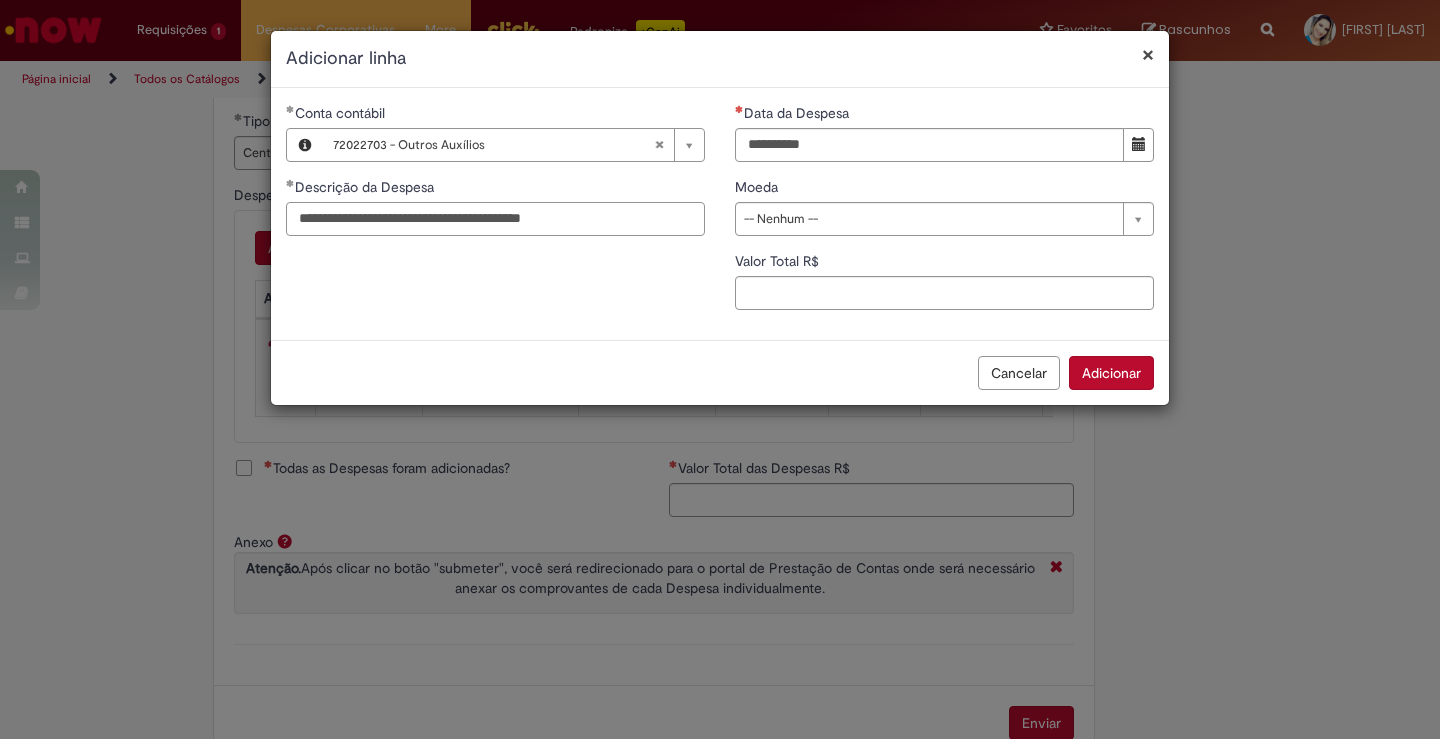 type on "**********" 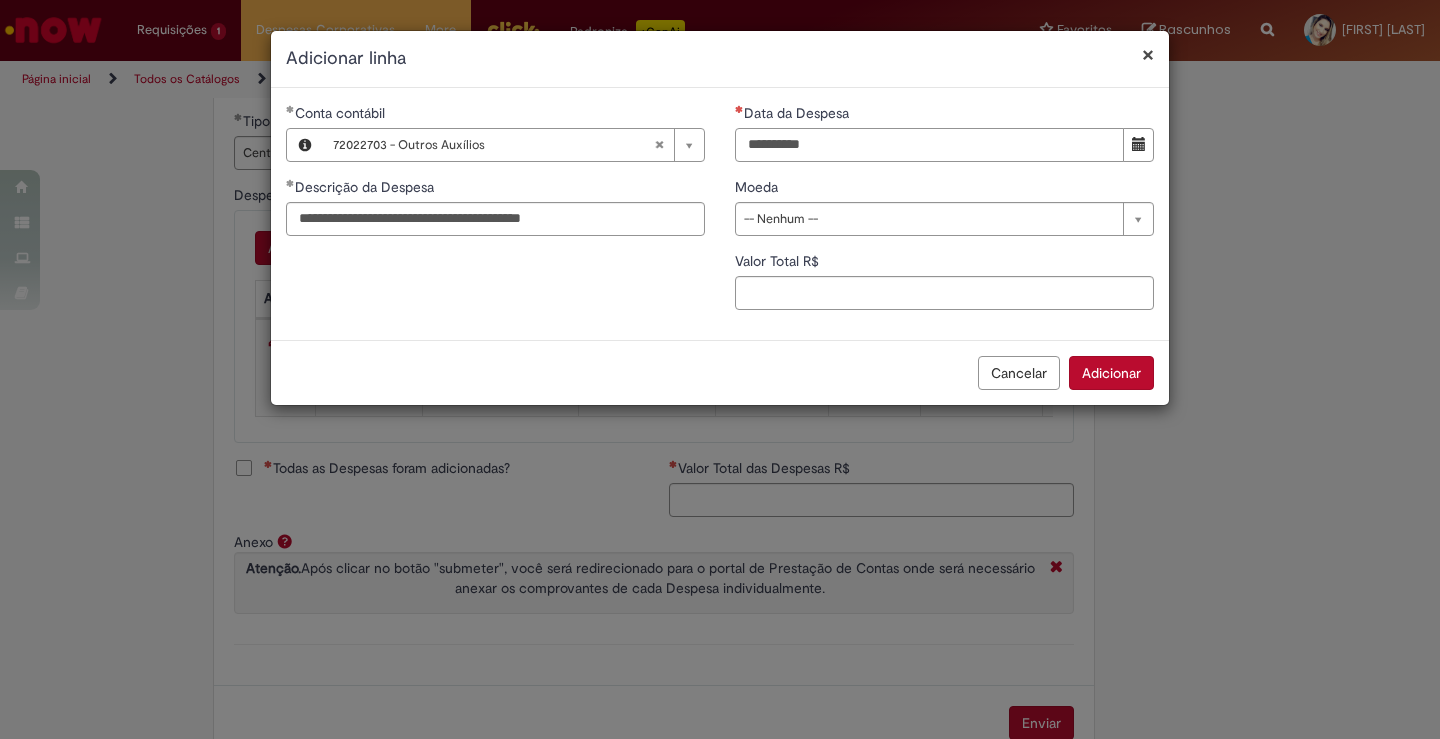 click on "Data da Despesa" at bounding box center [929, 145] 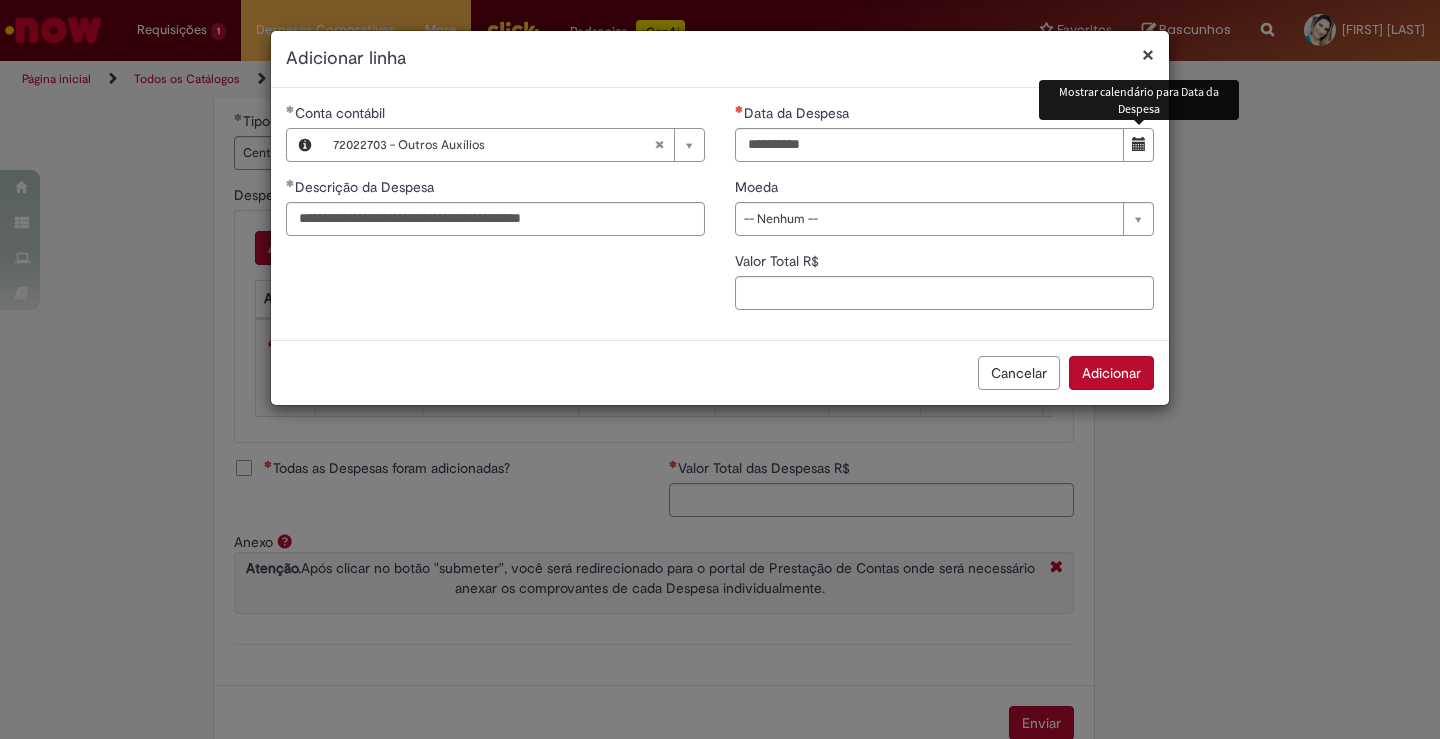 click at bounding box center (1139, 144) 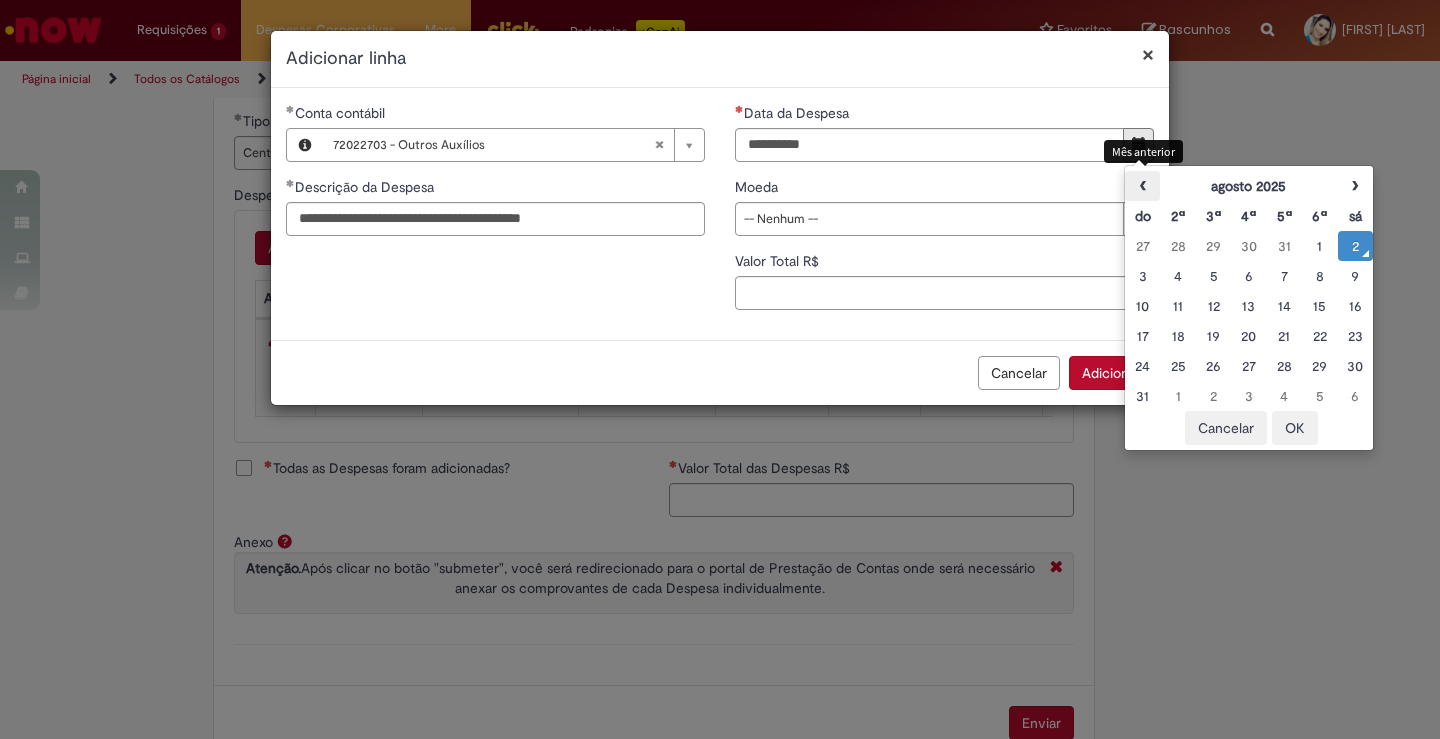 click on "‹" at bounding box center [1142, 186] 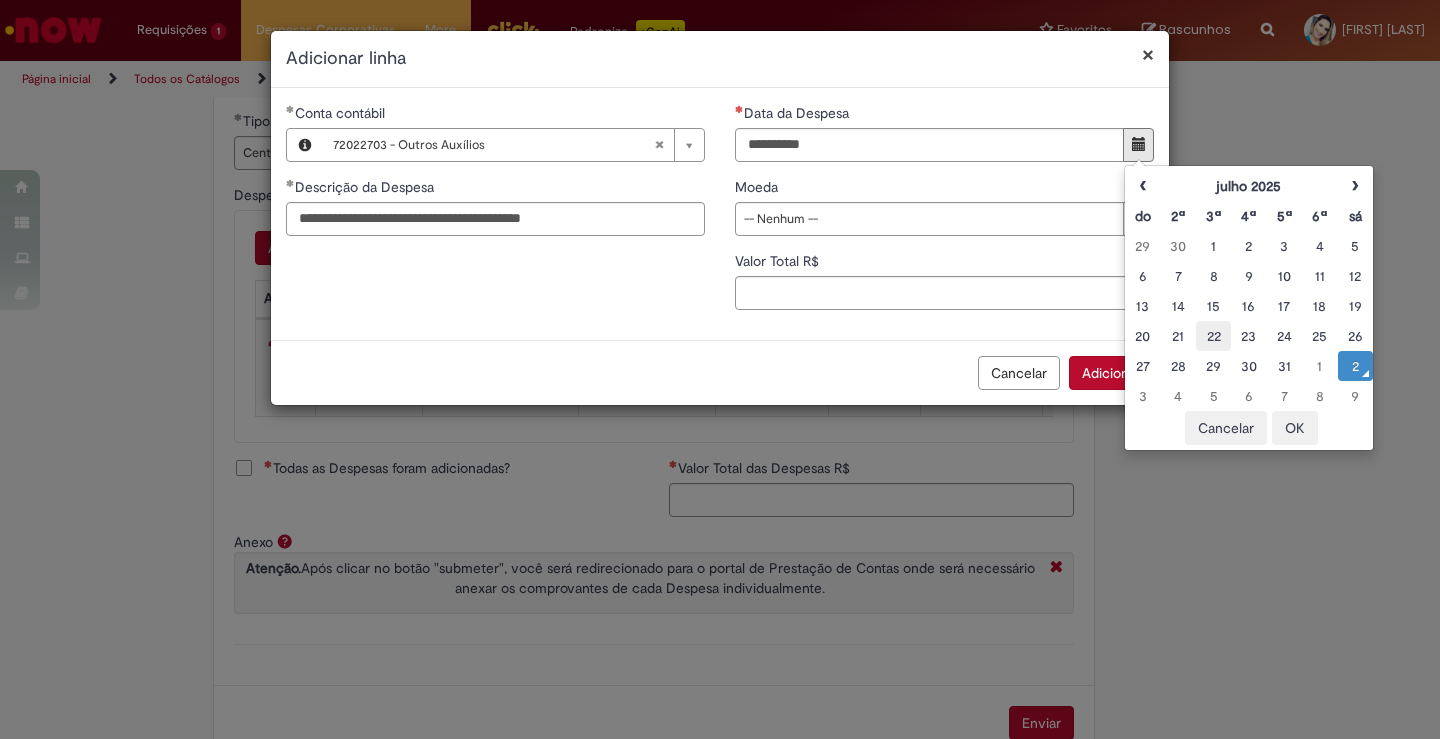 click on "22" at bounding box center [1213, 336] 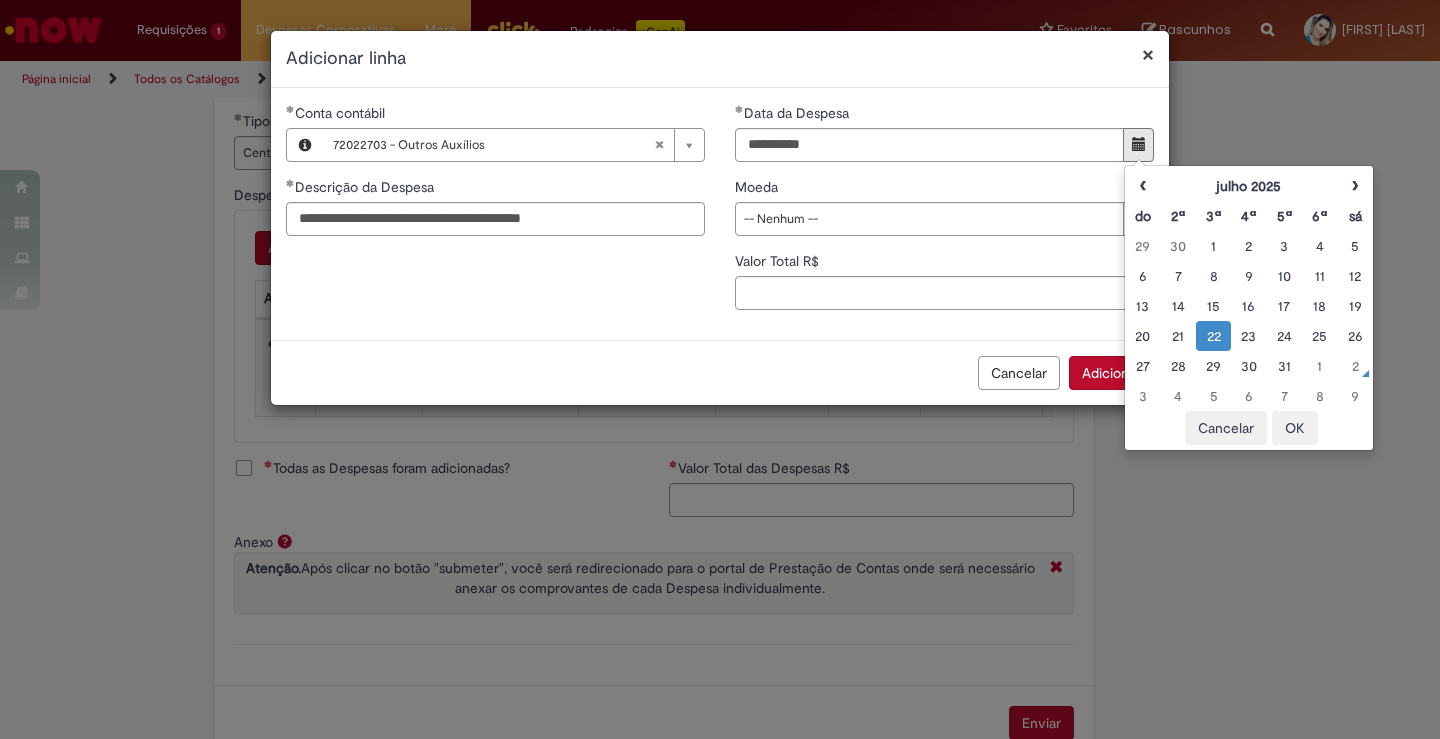 click on "OK" at bounding box center (1295, 428) 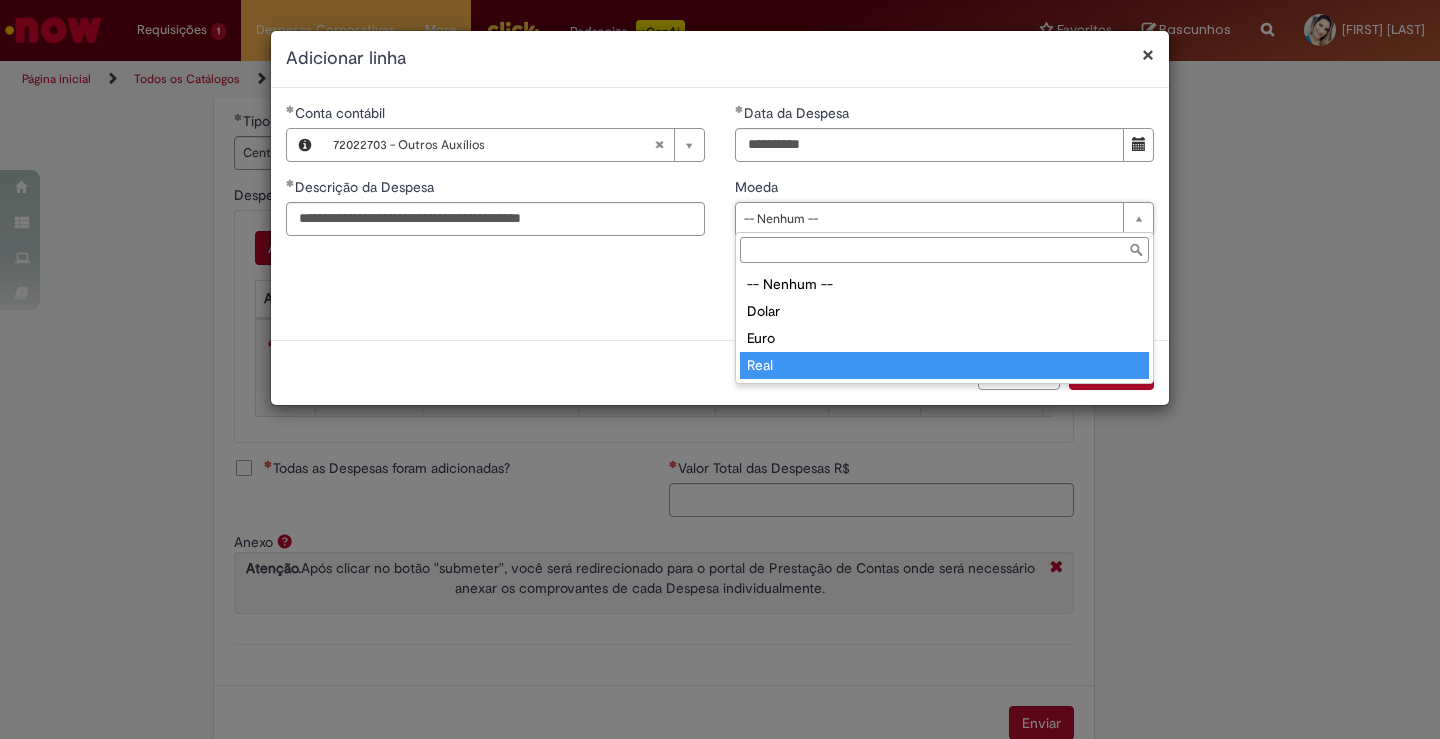 type on "****" 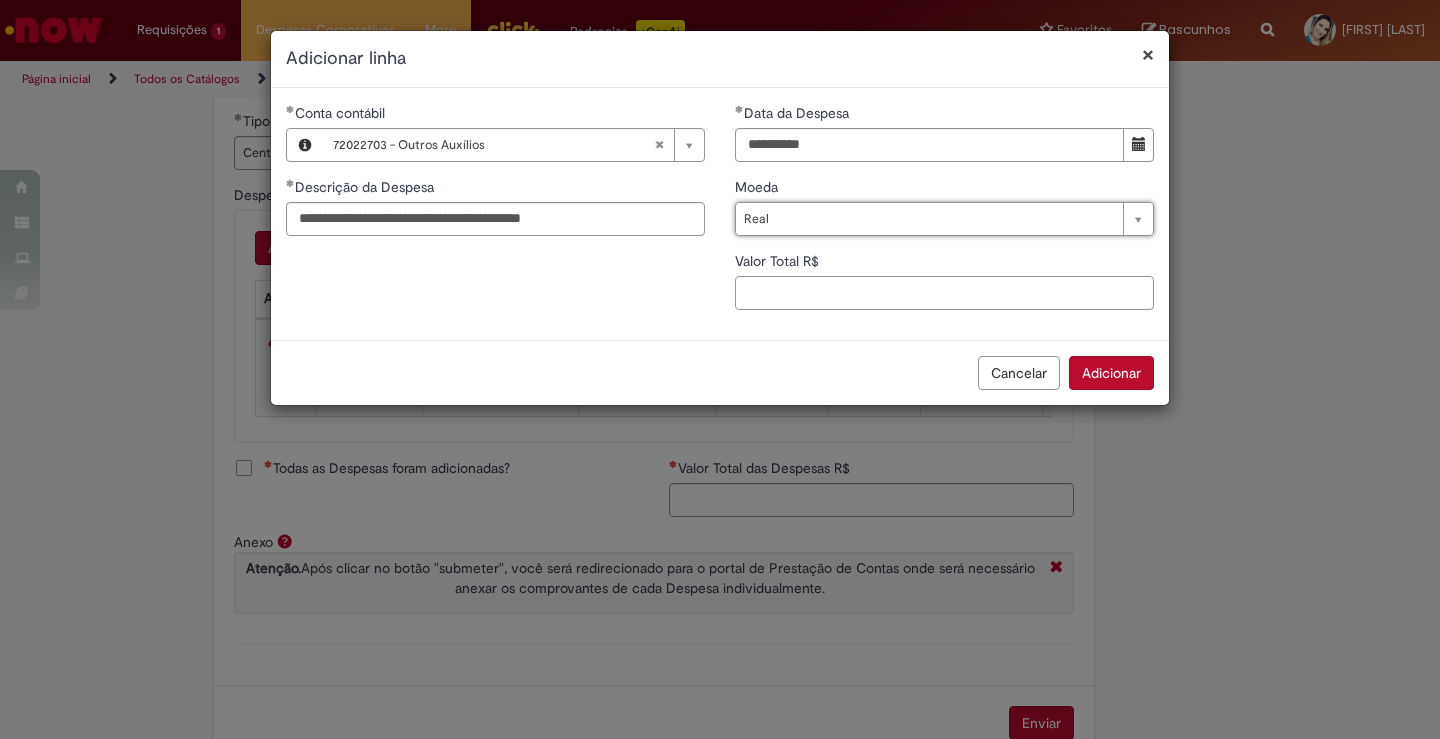 click on "Valor Total R$" at bounding box center [944, 293] 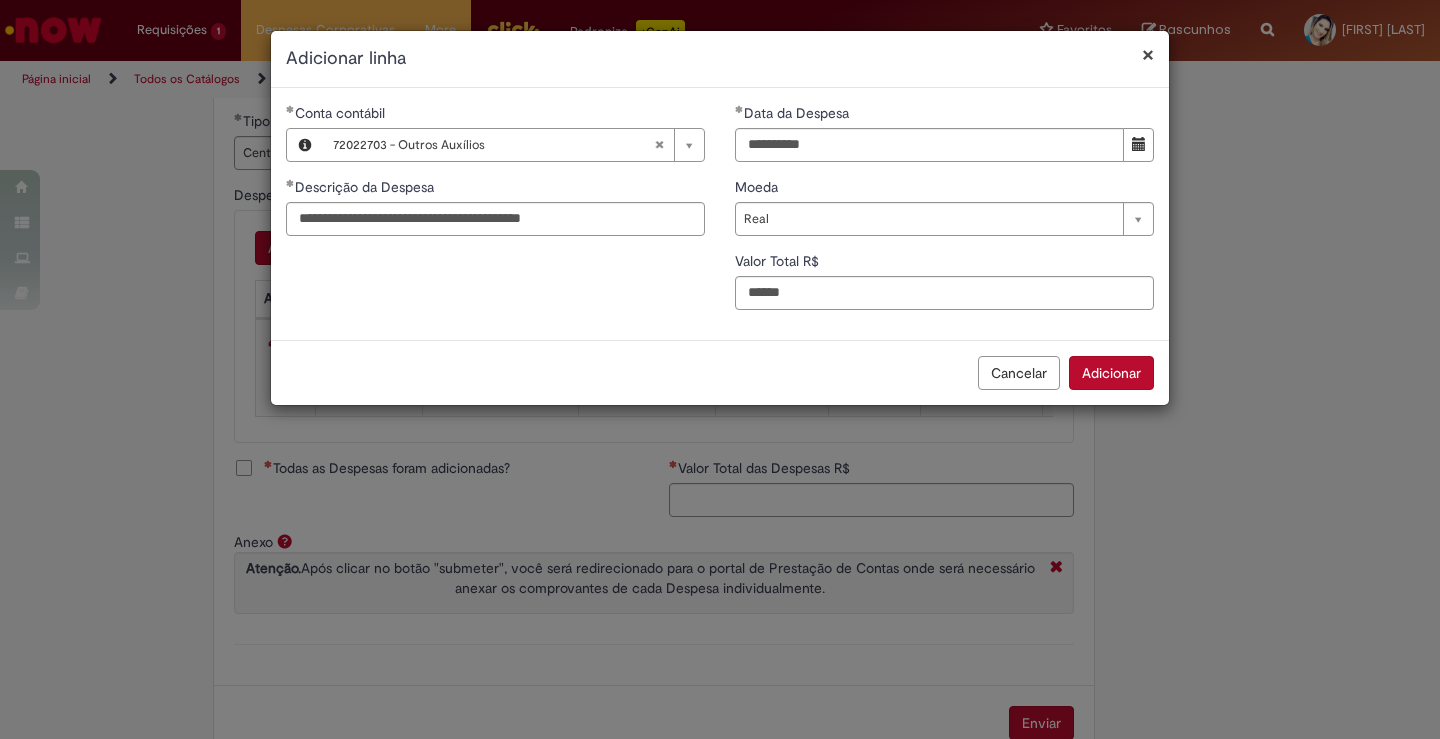 type on "***" 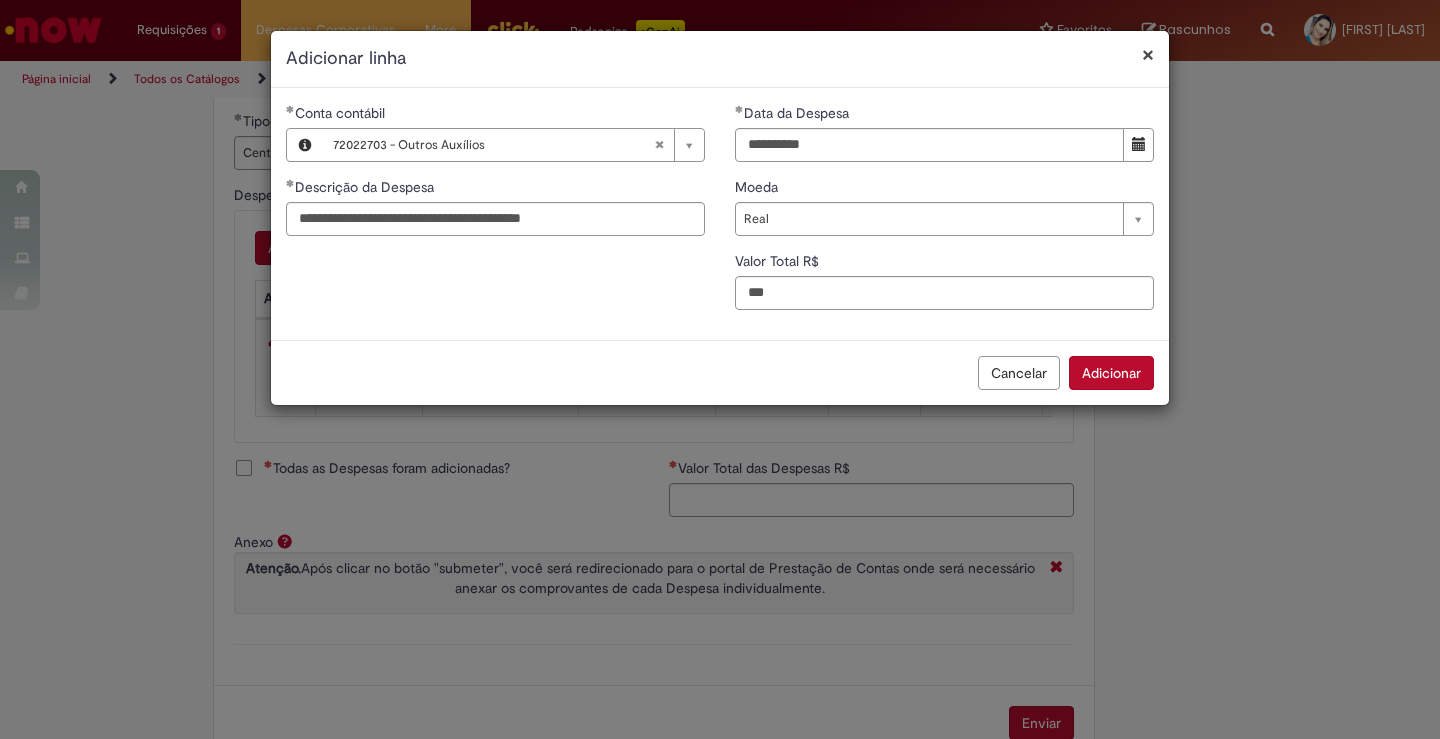 click on "Adicionar" at bounding box center [1111, 373] 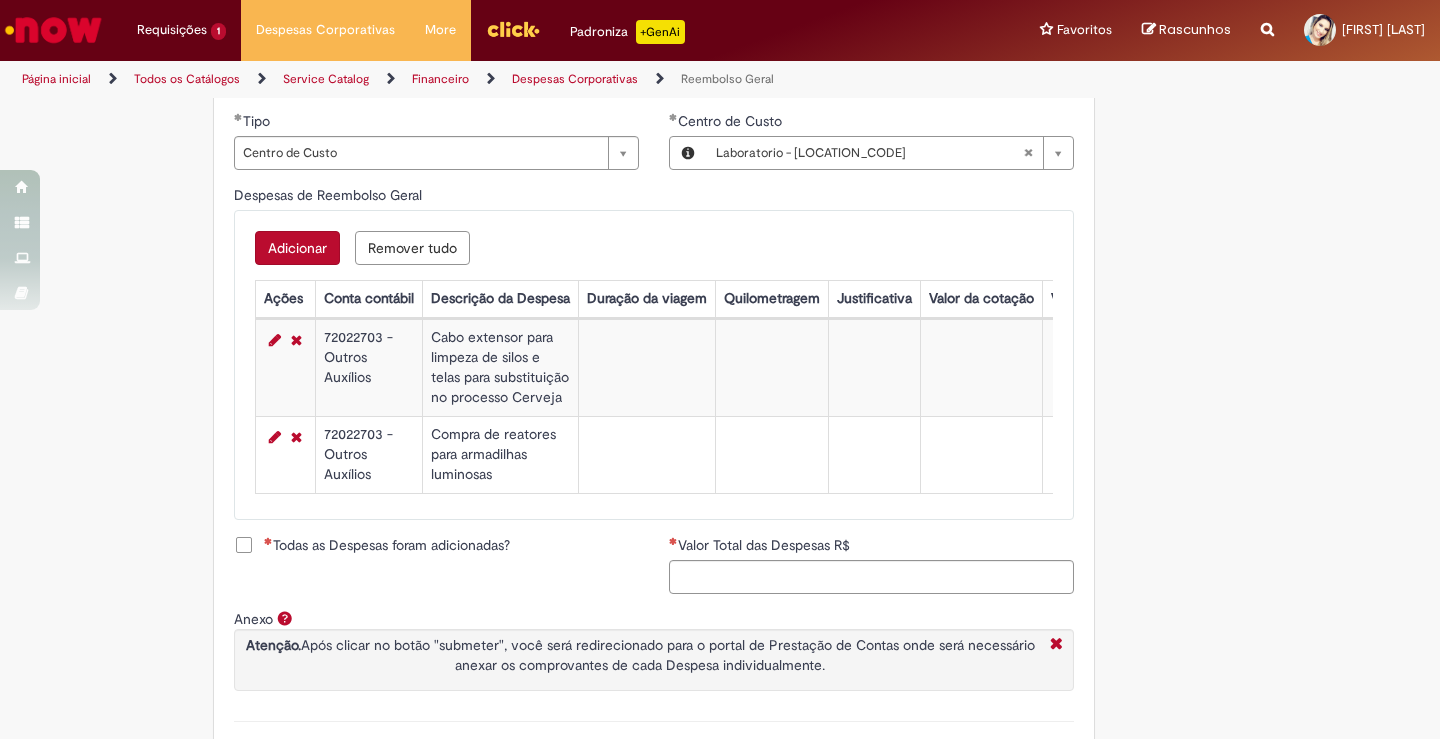 click on "Adicionar" at bounding box center [297, 248] 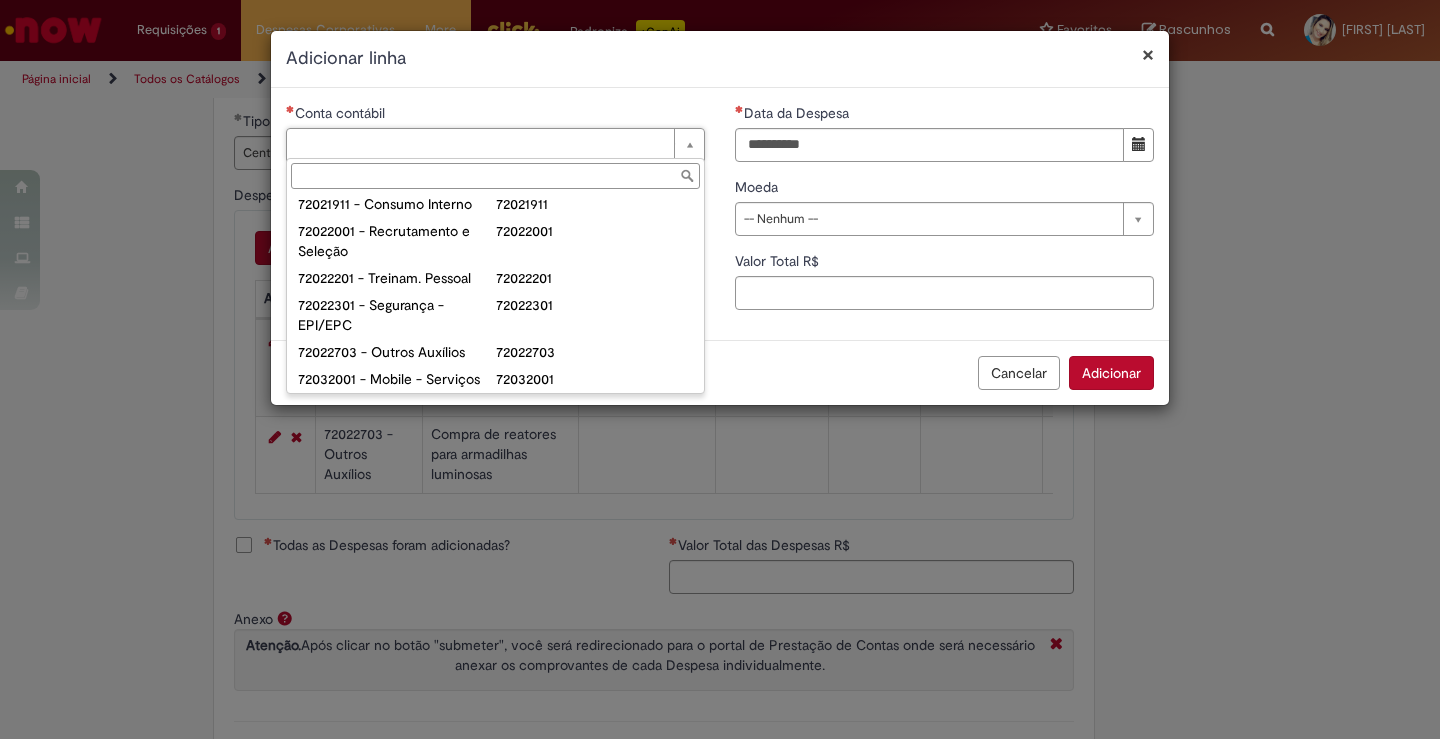 scroll, scrollTop: 120, scrollLeft: 0, axis: vertical 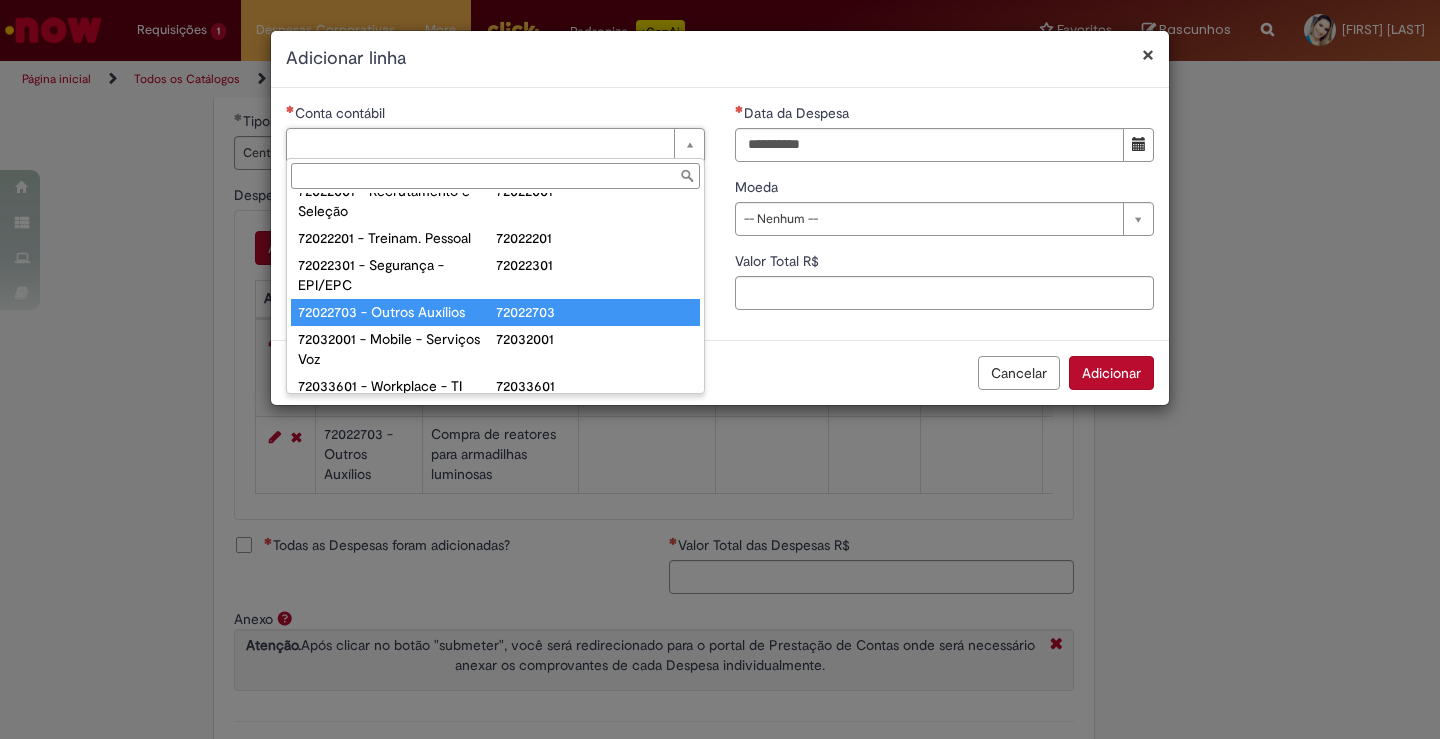 type on "**********" 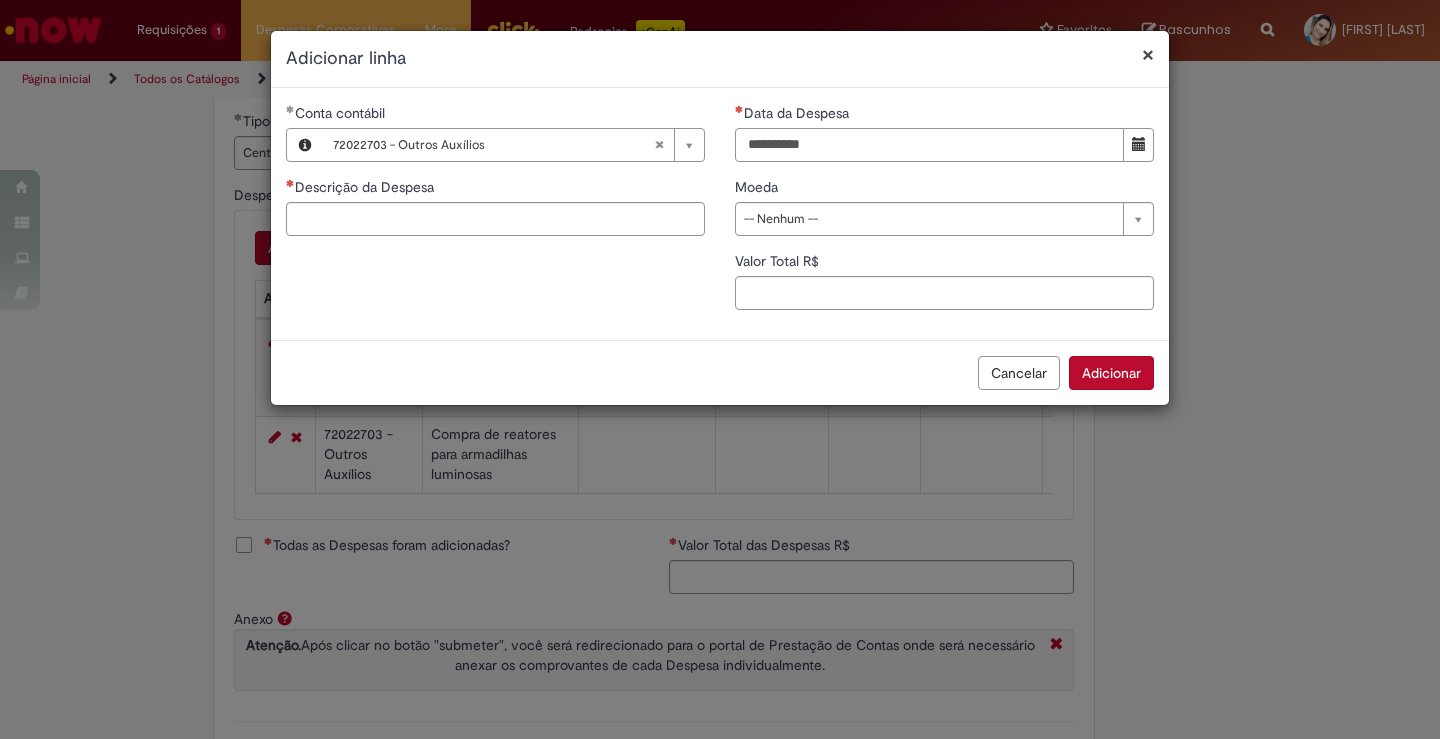 click on "Data da Despesa" at bounding box center (929, 145) 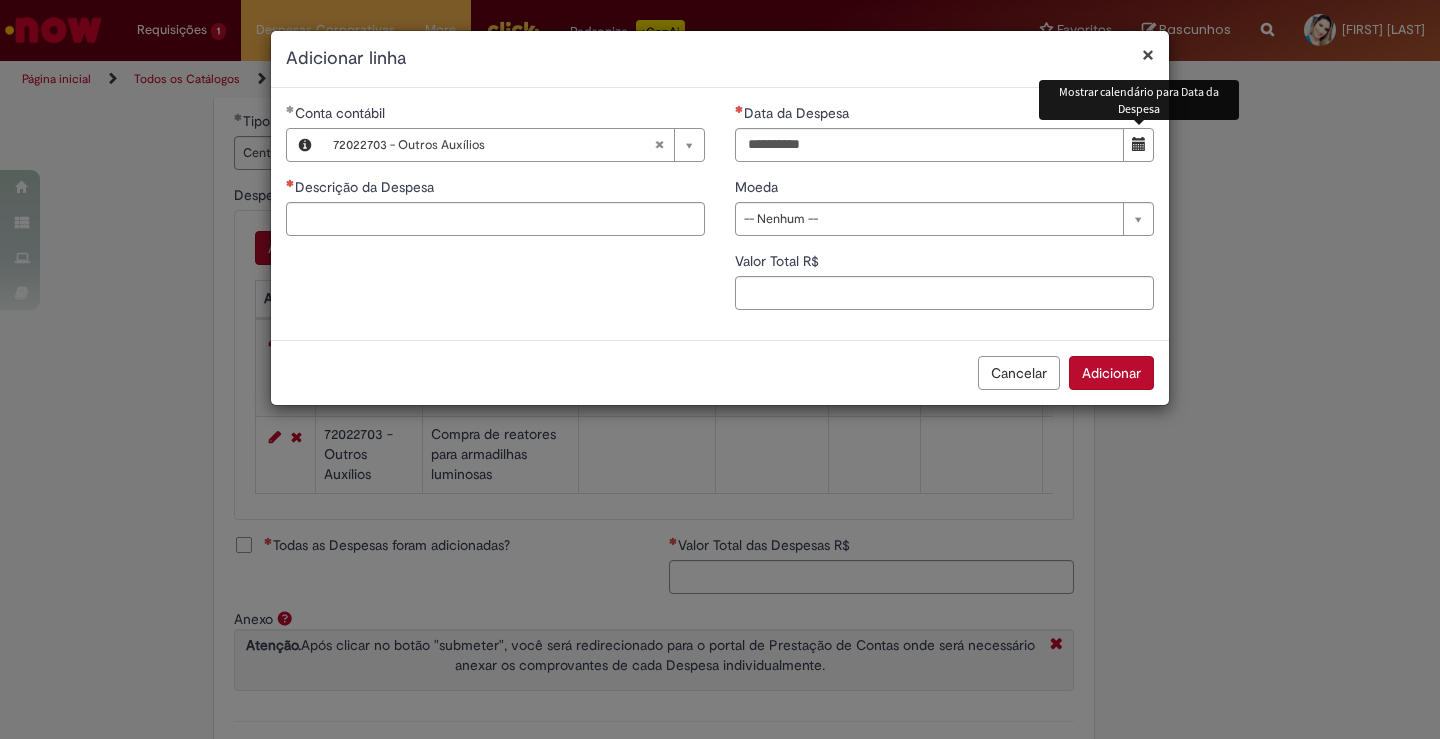 click at bounding box center (1139, 144) 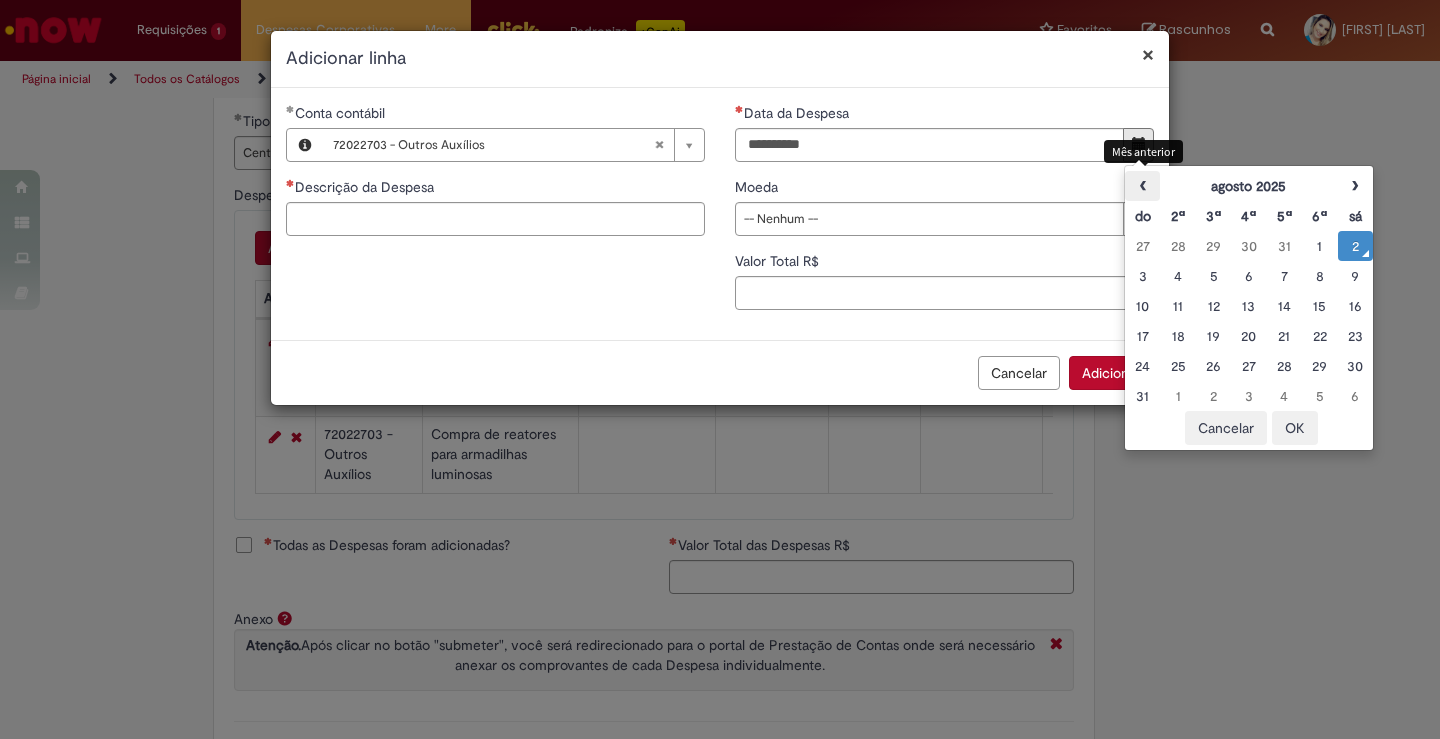 click on "‹" at bounding box center (1142, 186) 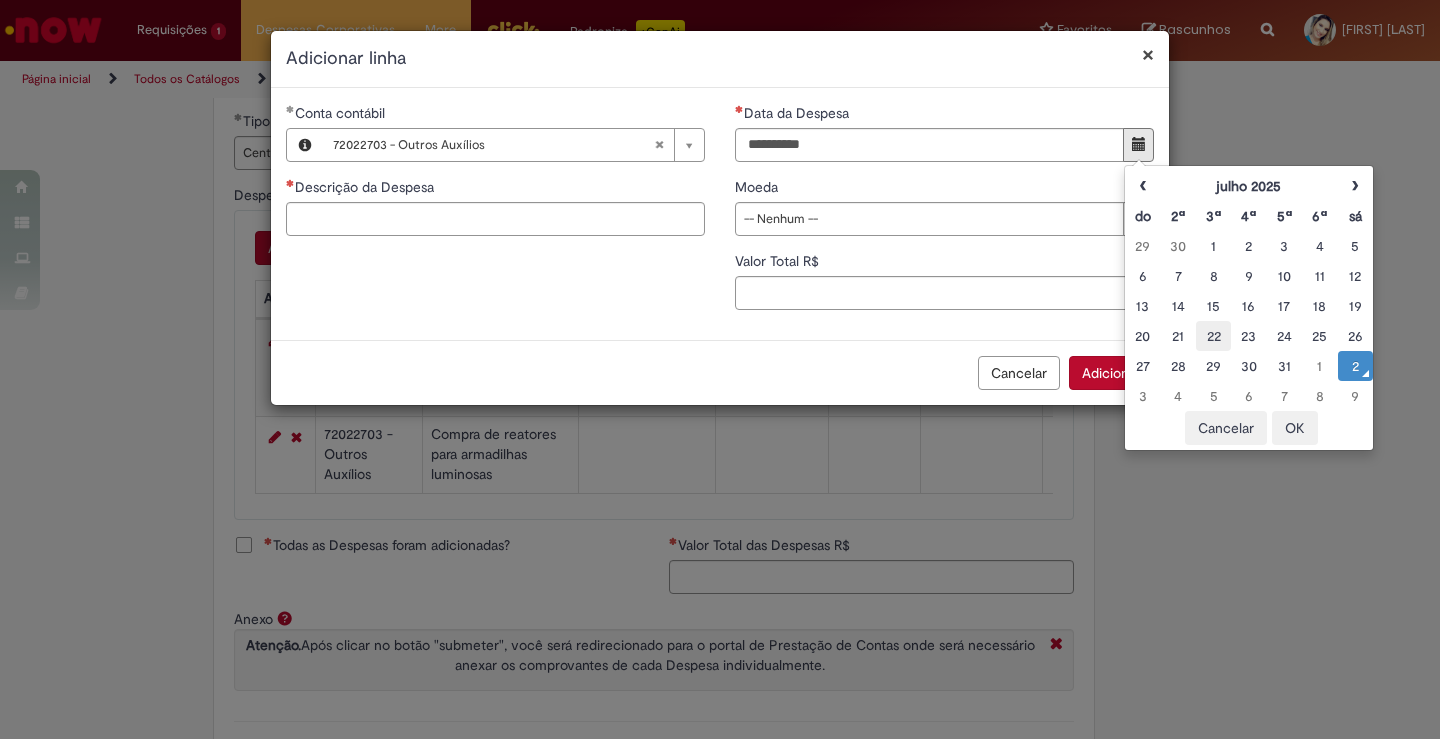 click on "22" at bounding box center (1213, 336) 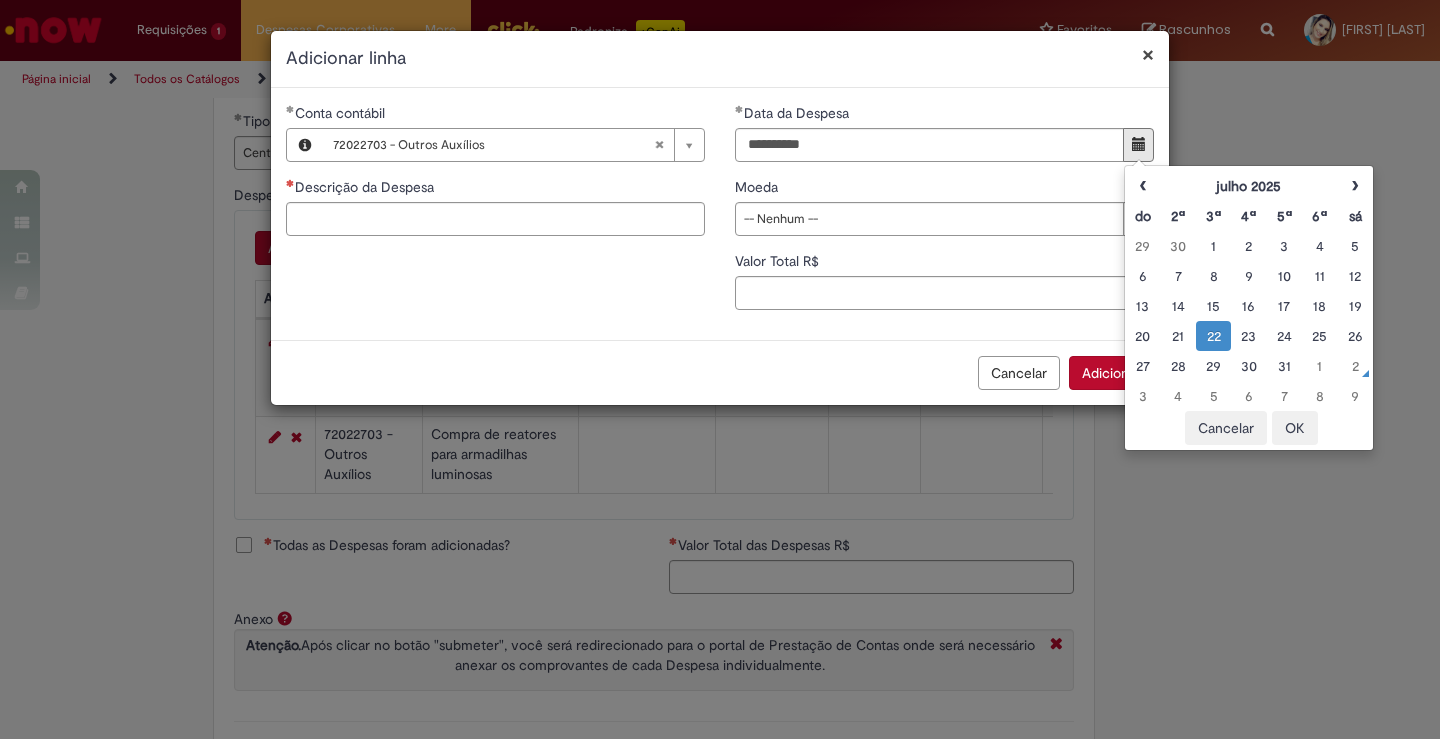 type on "**********" 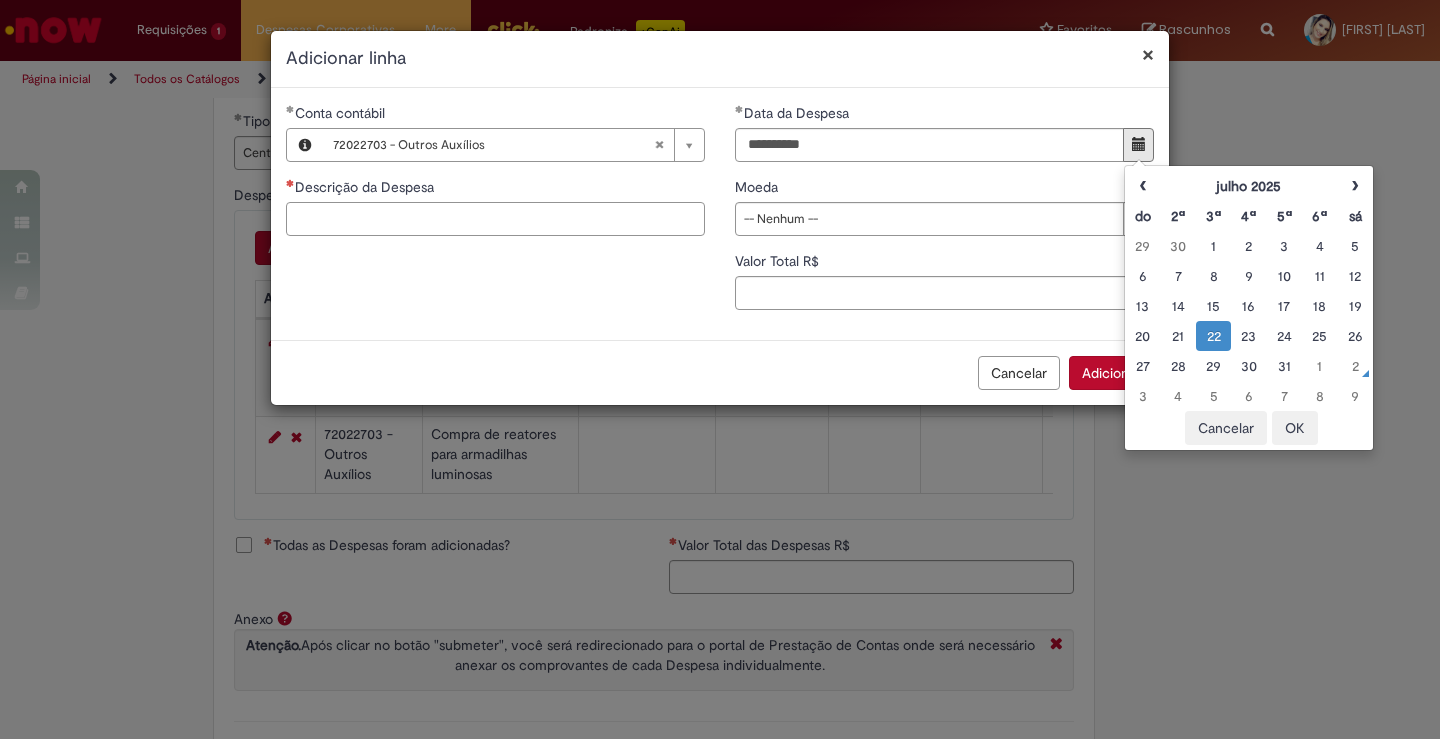 click on "Descrição da Despesa" at bounding box center [495, 219] 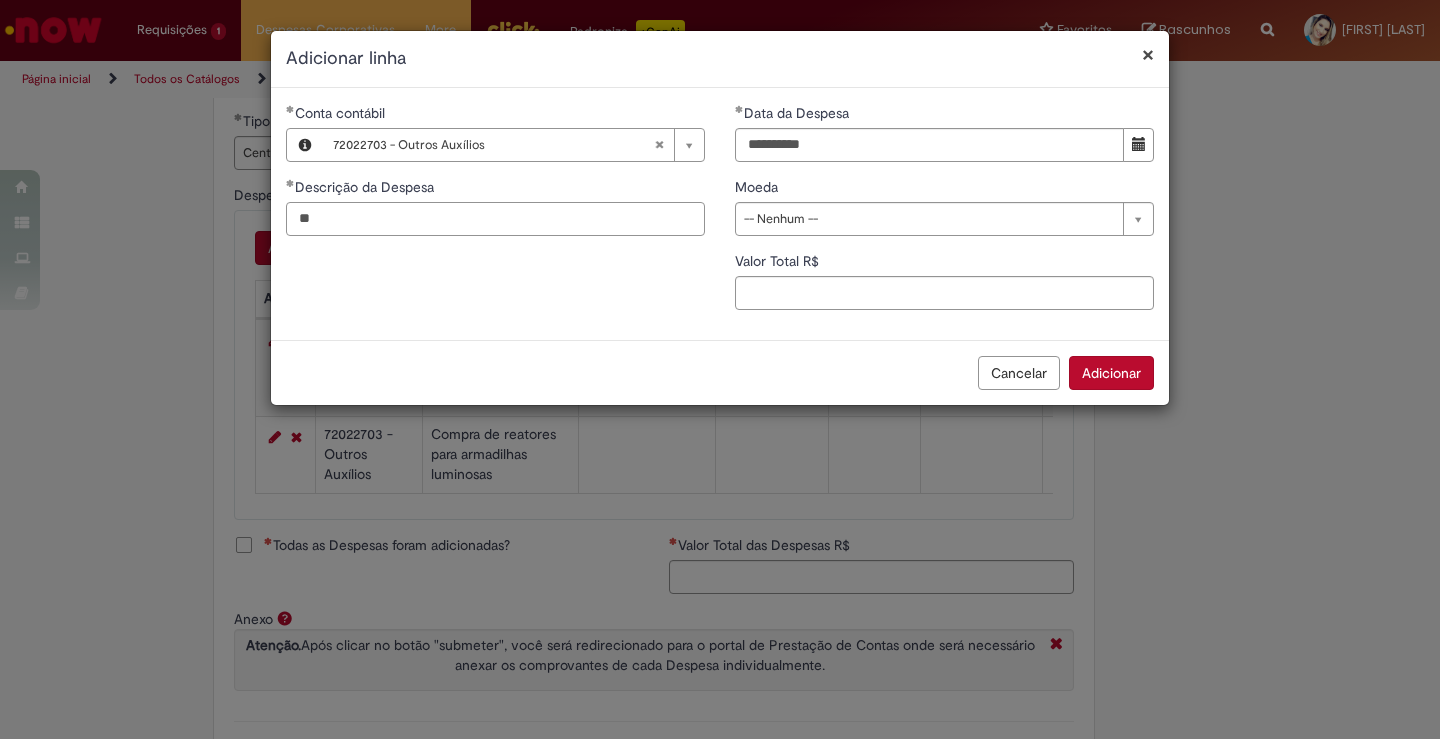 type on "*" 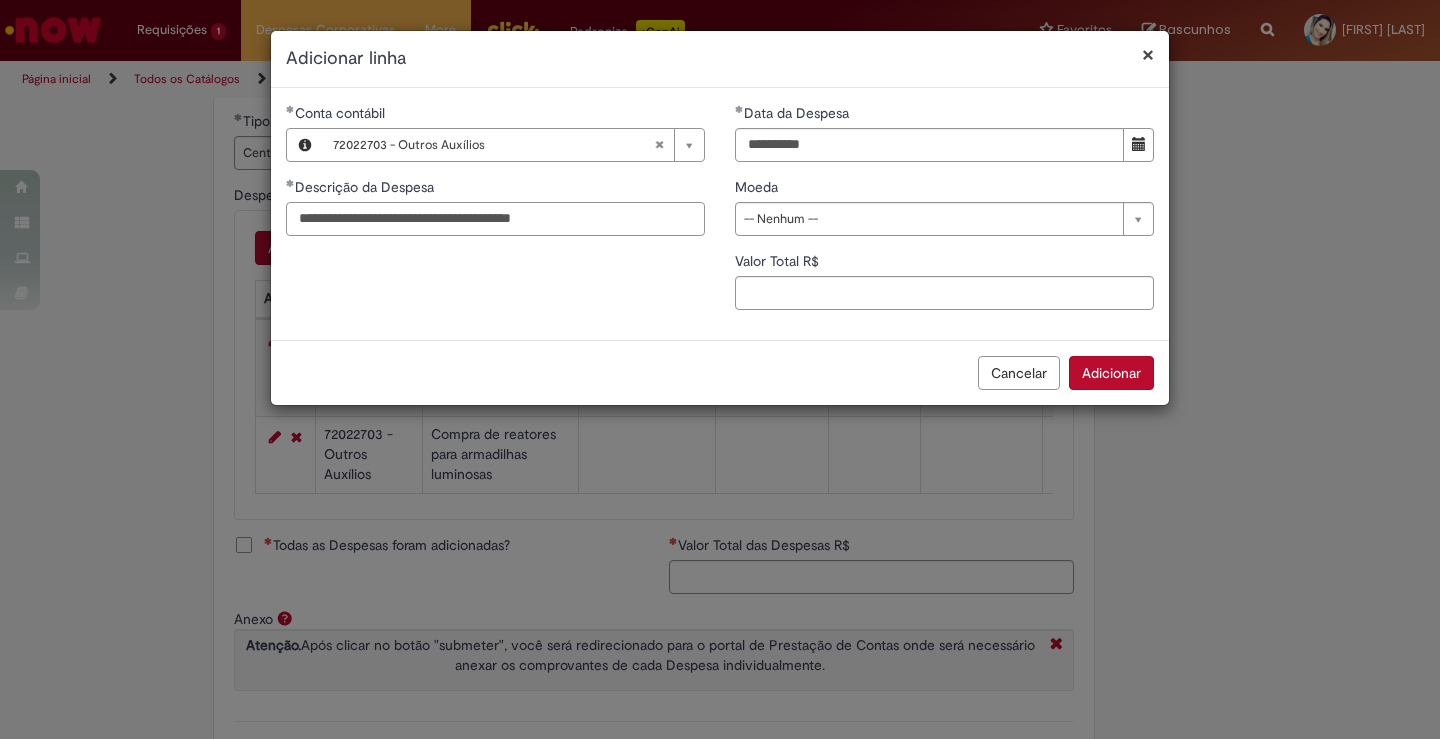 type on "**********" 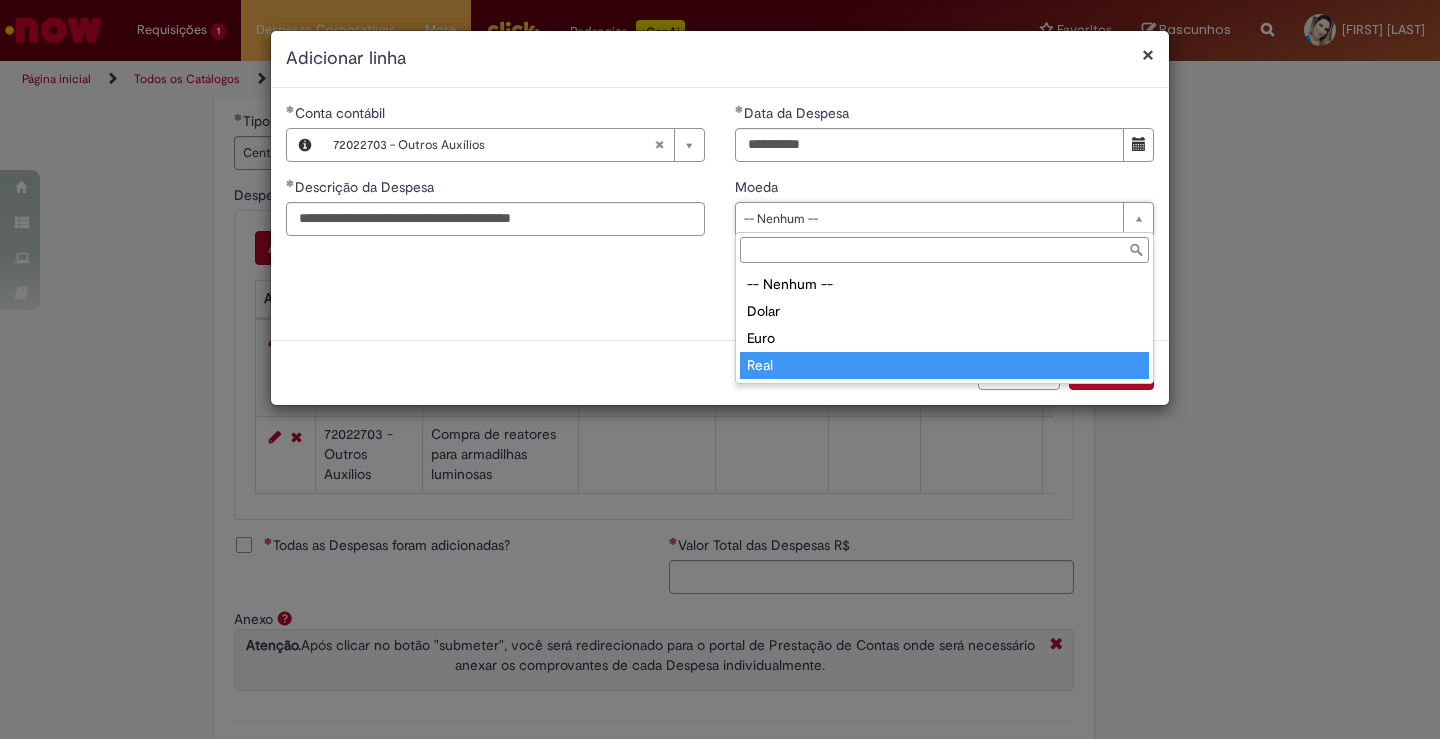 type on "****" 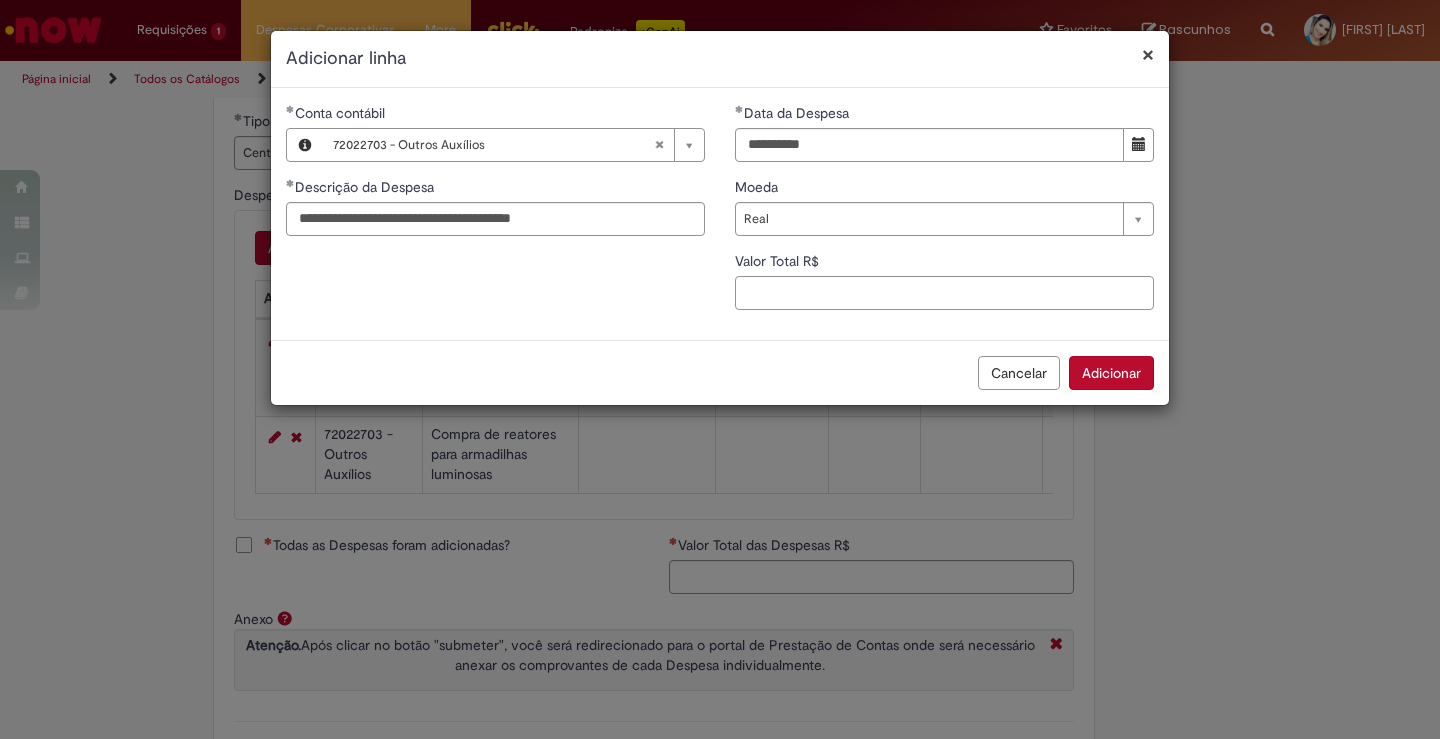 click on "Valor Total R$" at bounding box center [944, 293] 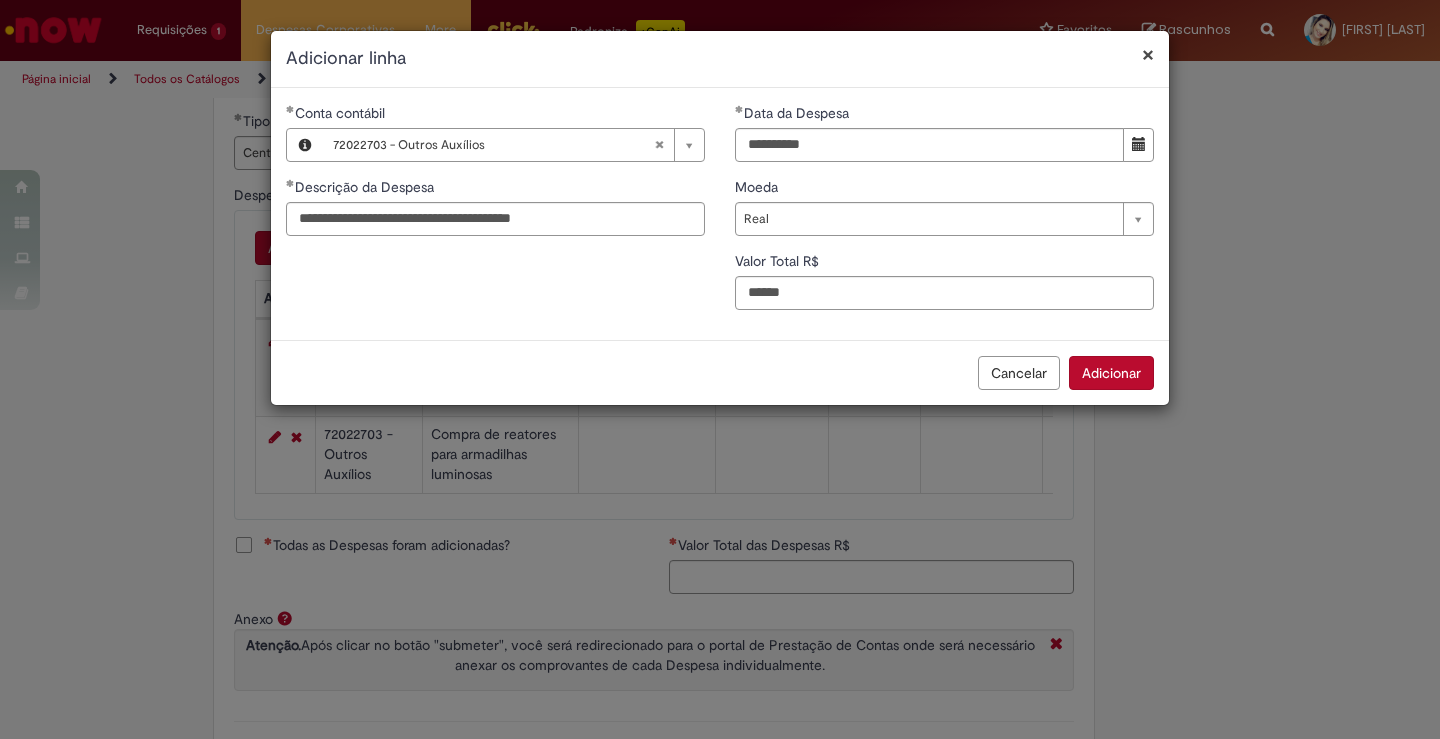 type on "***" 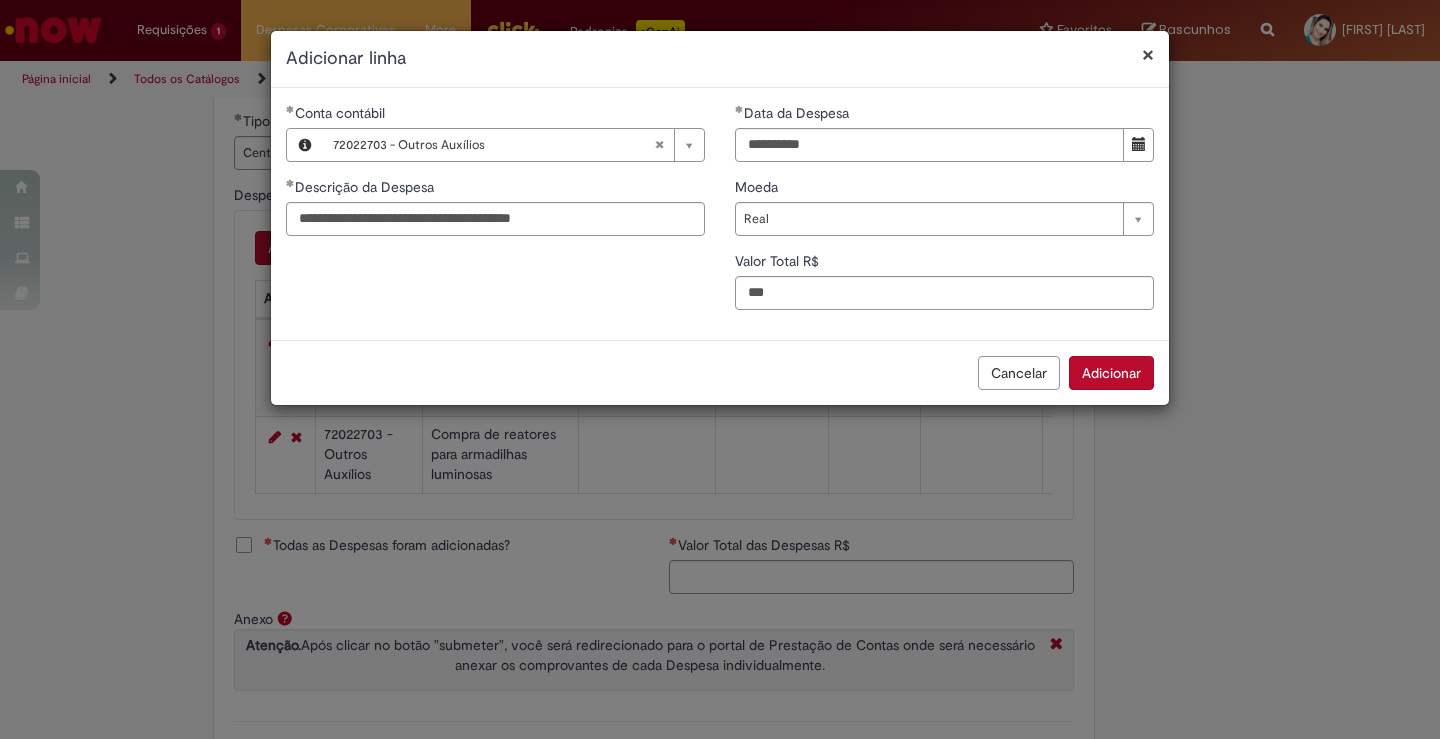 click on "Adicionar" at bounding box center [1111, 373] 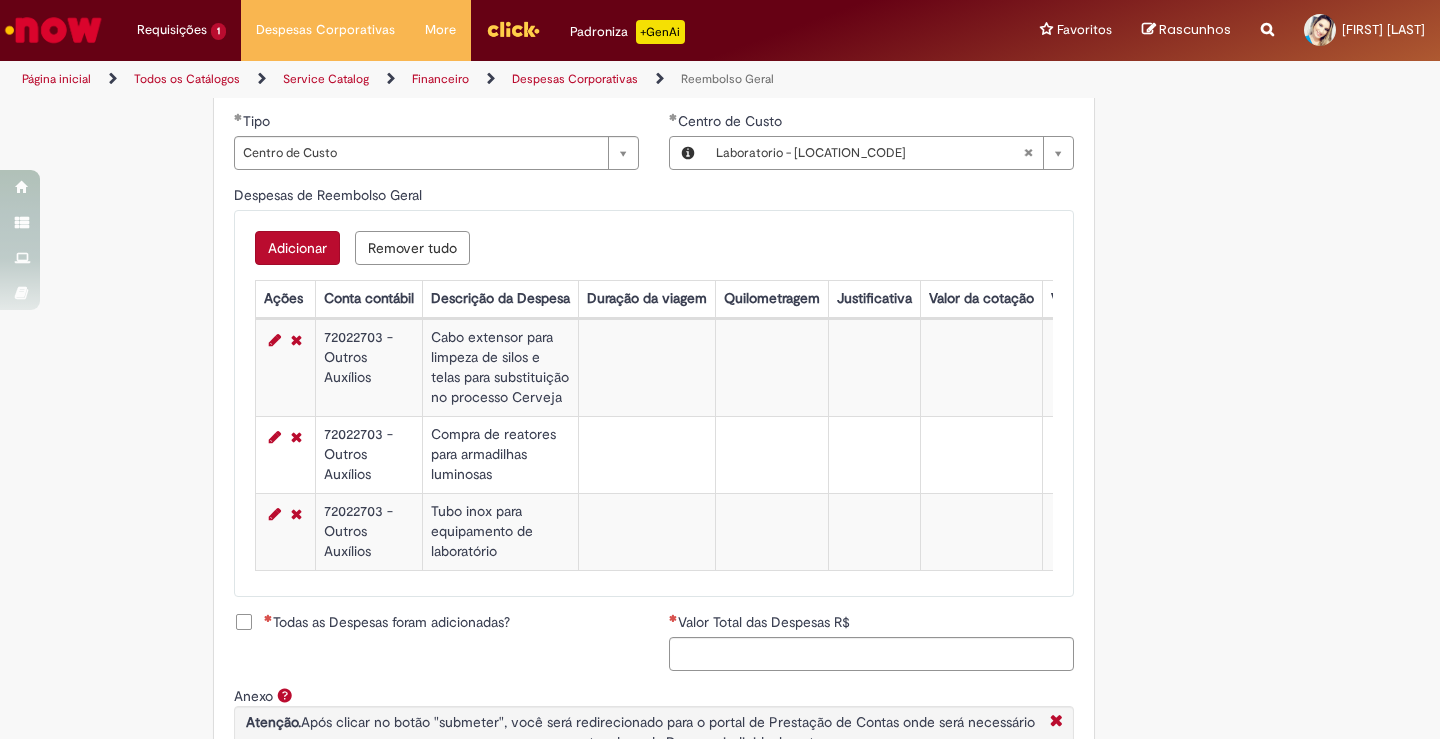click on "Todas as Despesas foram adicionadas?" at bounding box center [387, 622] 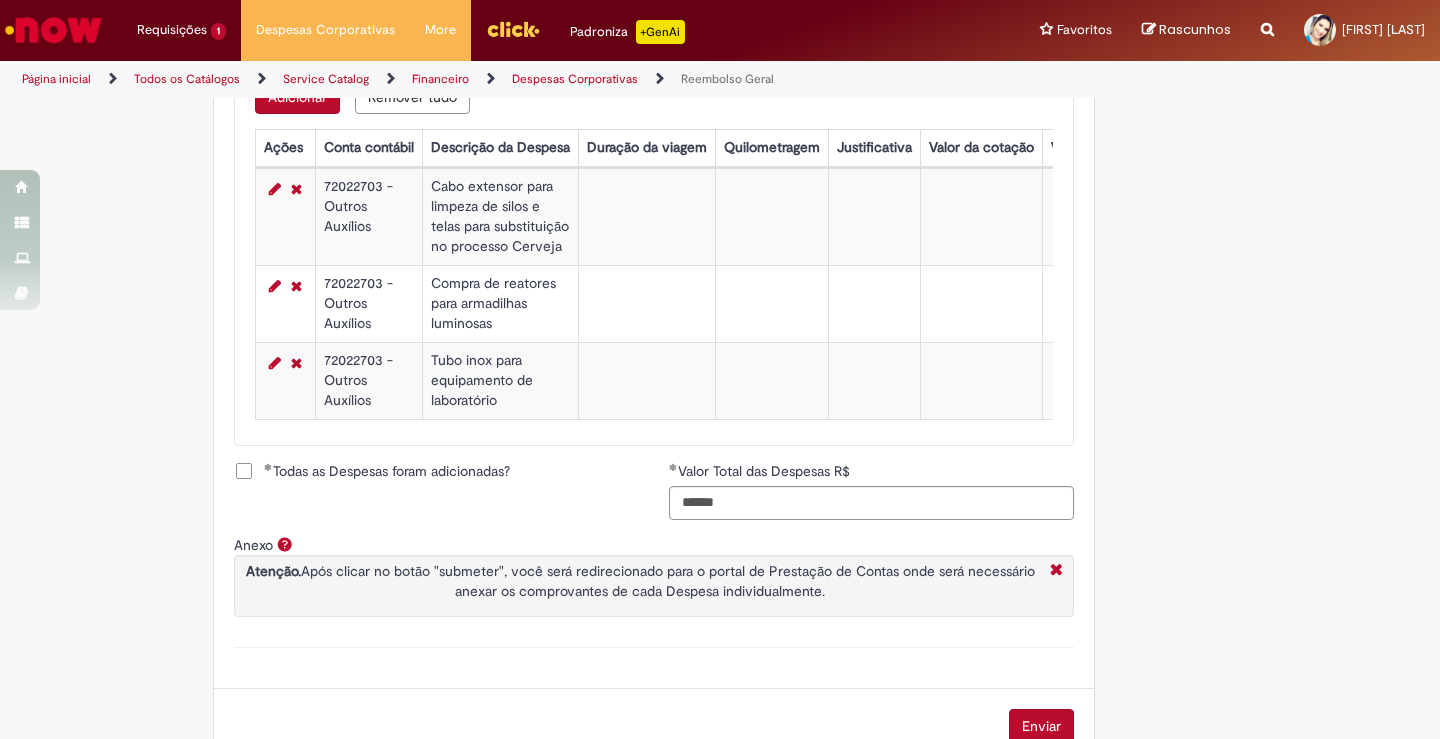 scroll, scrollTop: 991, scrollLeft: 0, axis: vertical 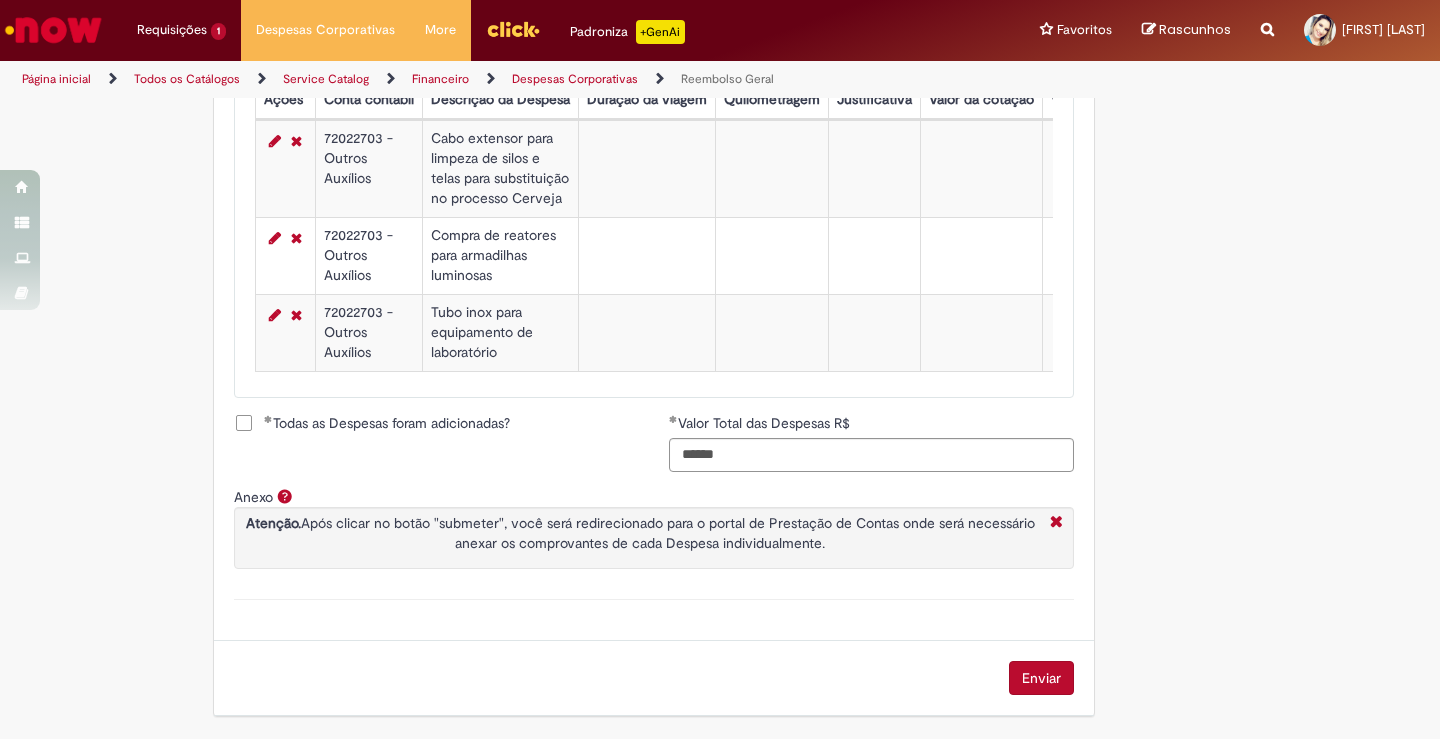 click on "Enviar" at bounding box center (1041, 678) 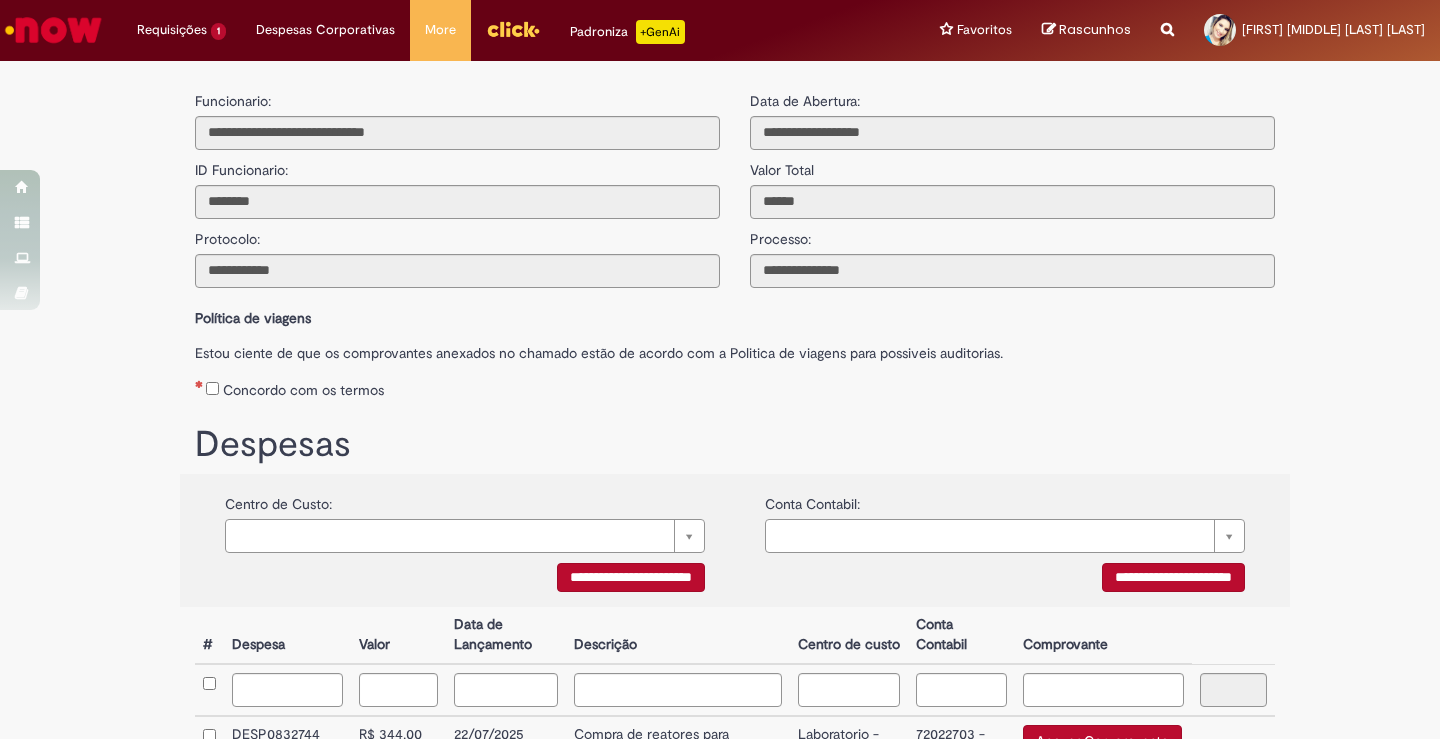 scroll, scrollTop: 0, scrollLeft: 0, axis: both 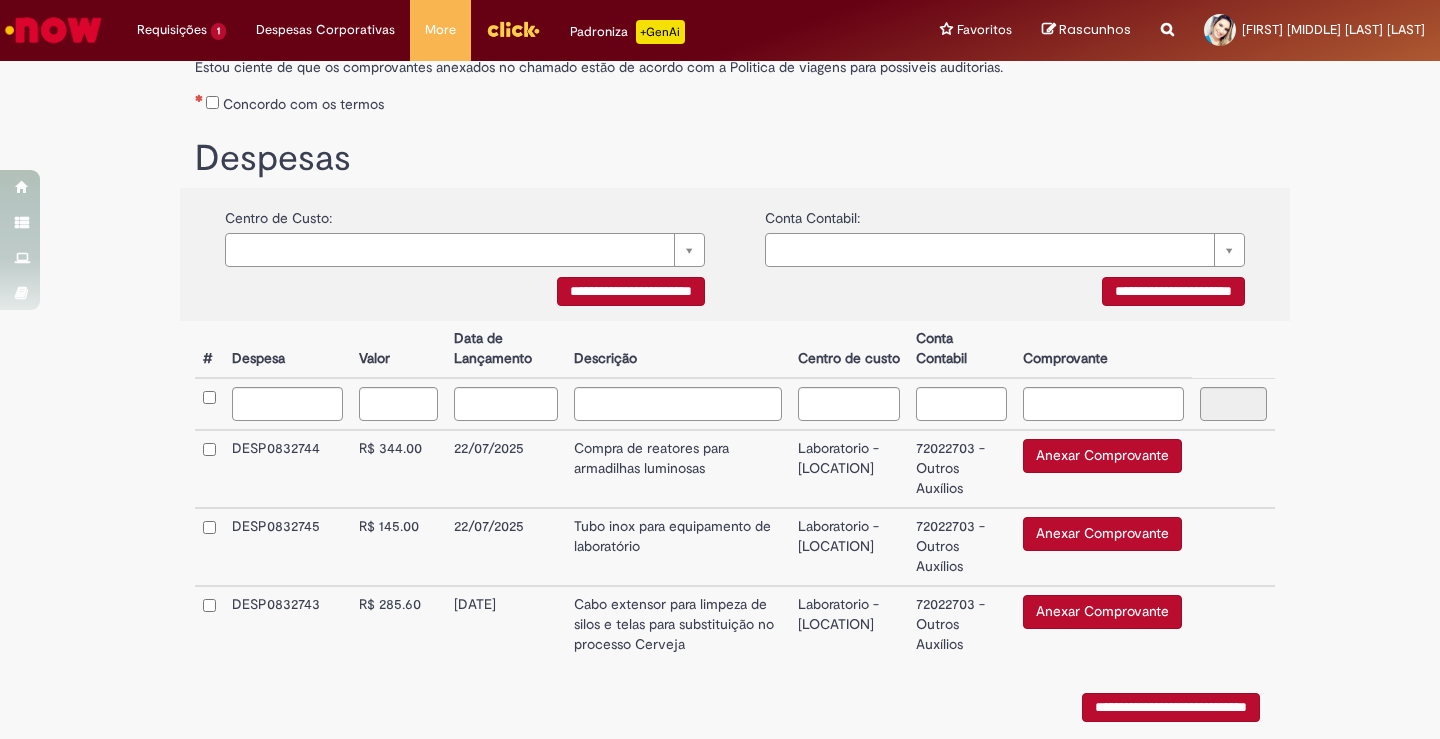 click on "Anexar Comprovante" at bounding box center [1102, 456] 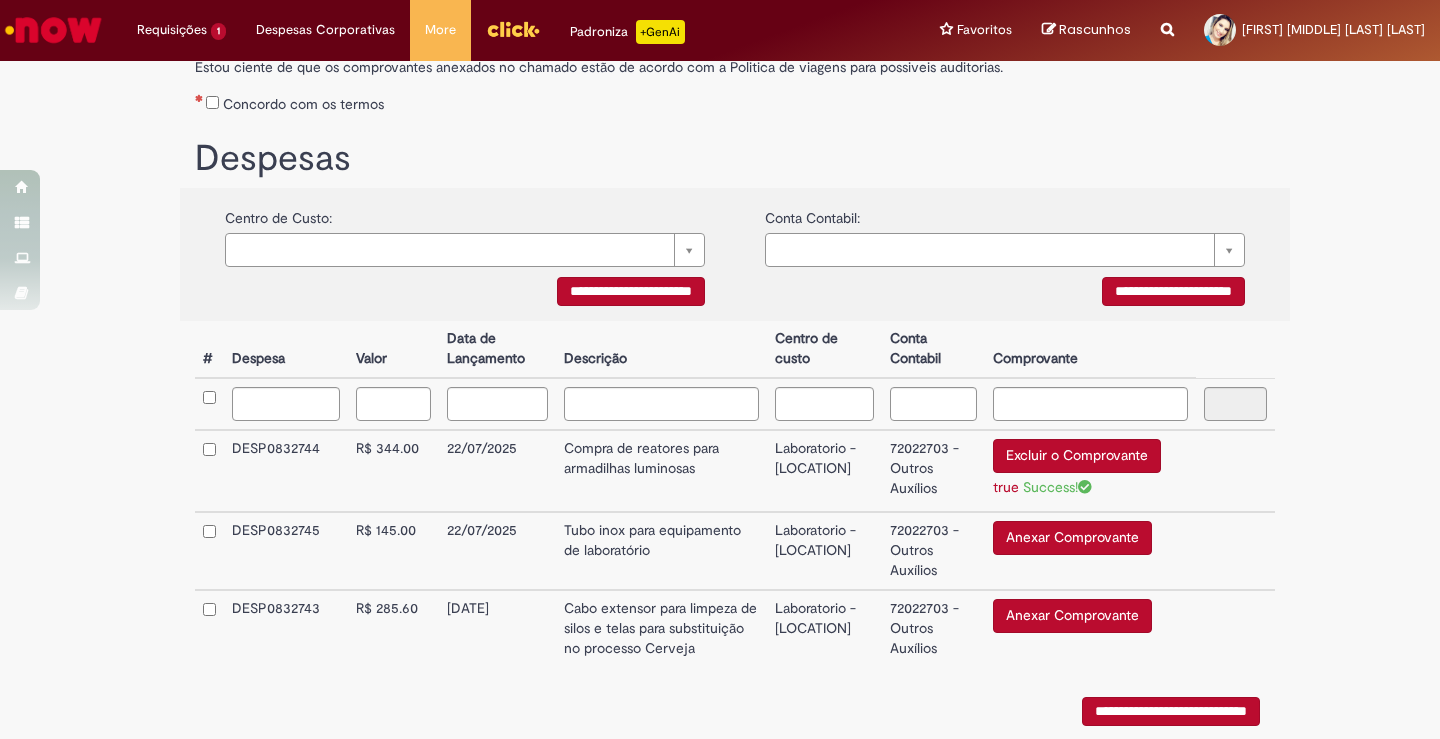 click on "Anexar Comprovante" at bounding box center (1072, 538) 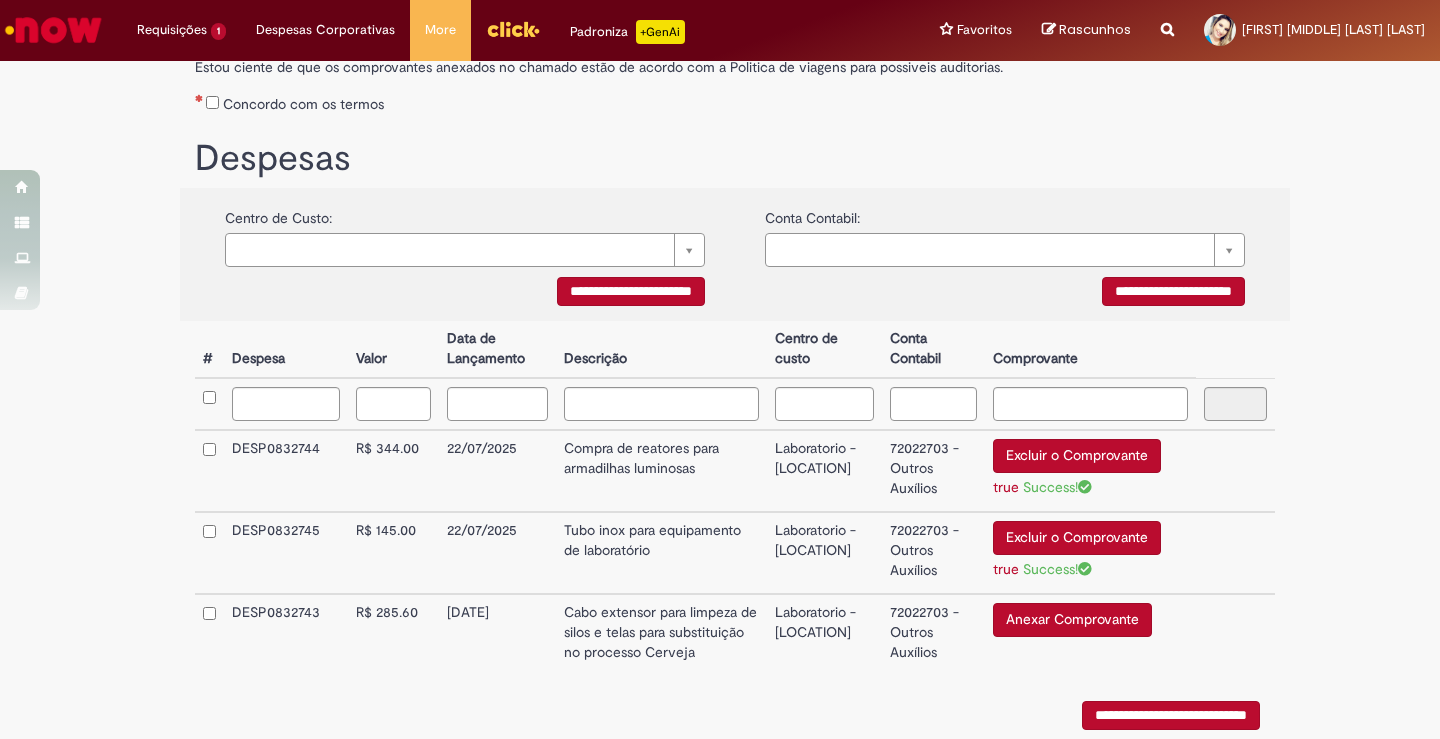click on "Anexar Comprovante" at bounding box center [1072, 620] 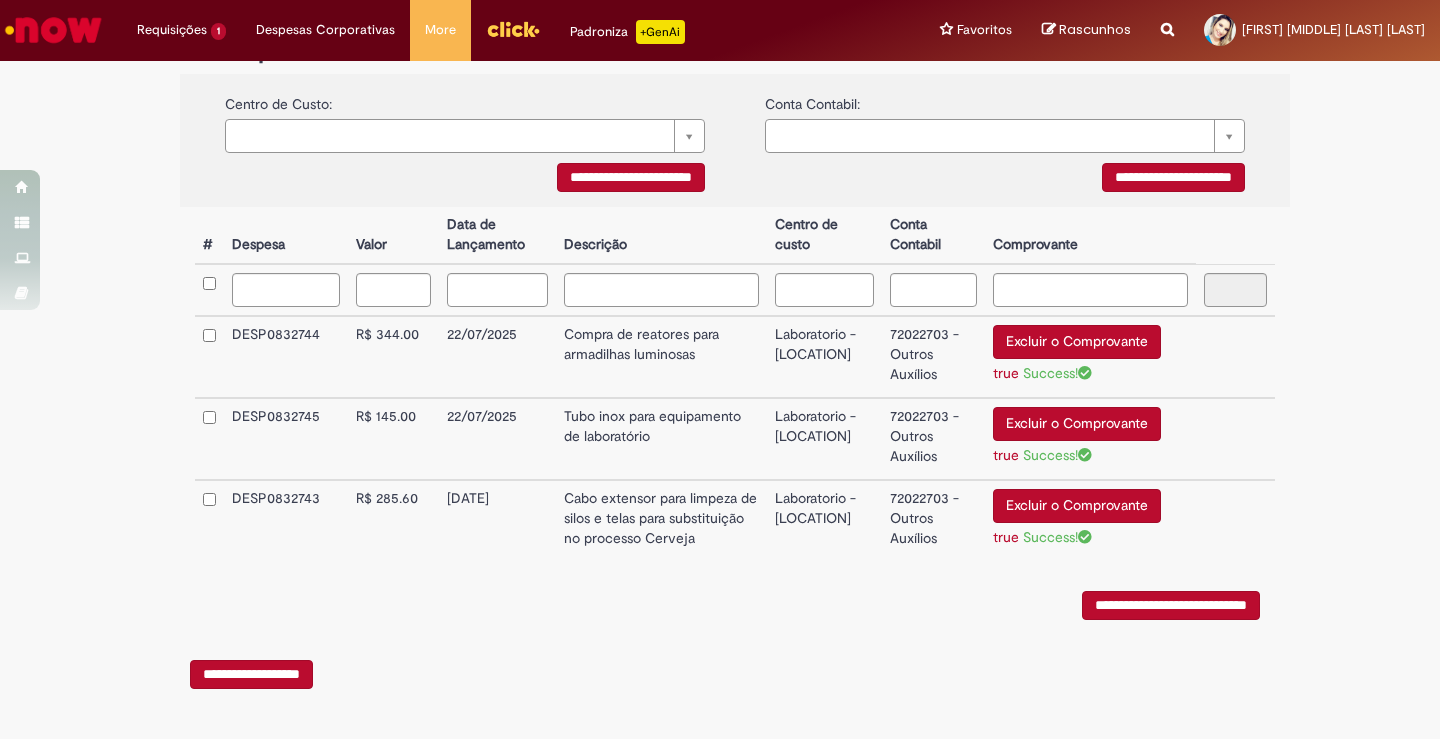 scroll, scrollTop: 425, scrollLeft: 0, axis: vertical 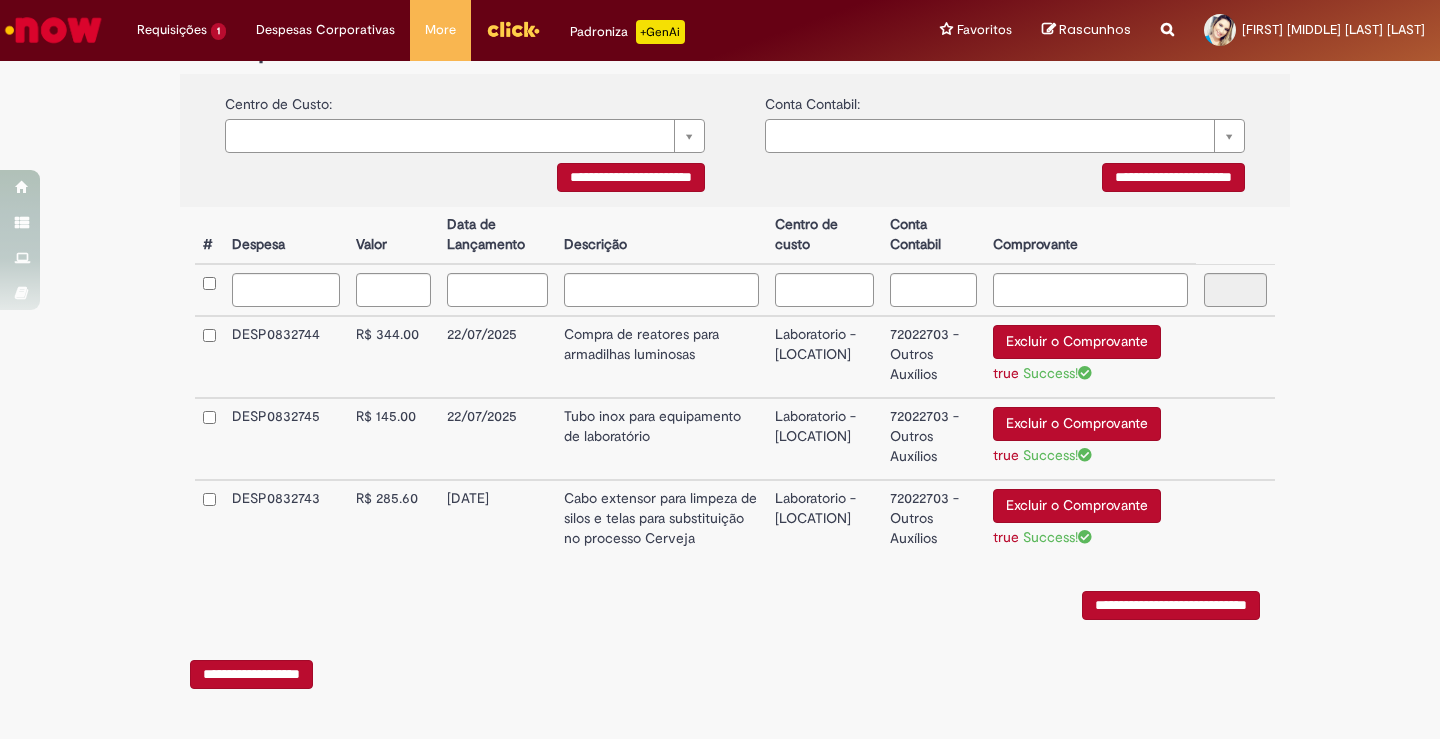 click on "**********" at bounding box center [1171, 605] 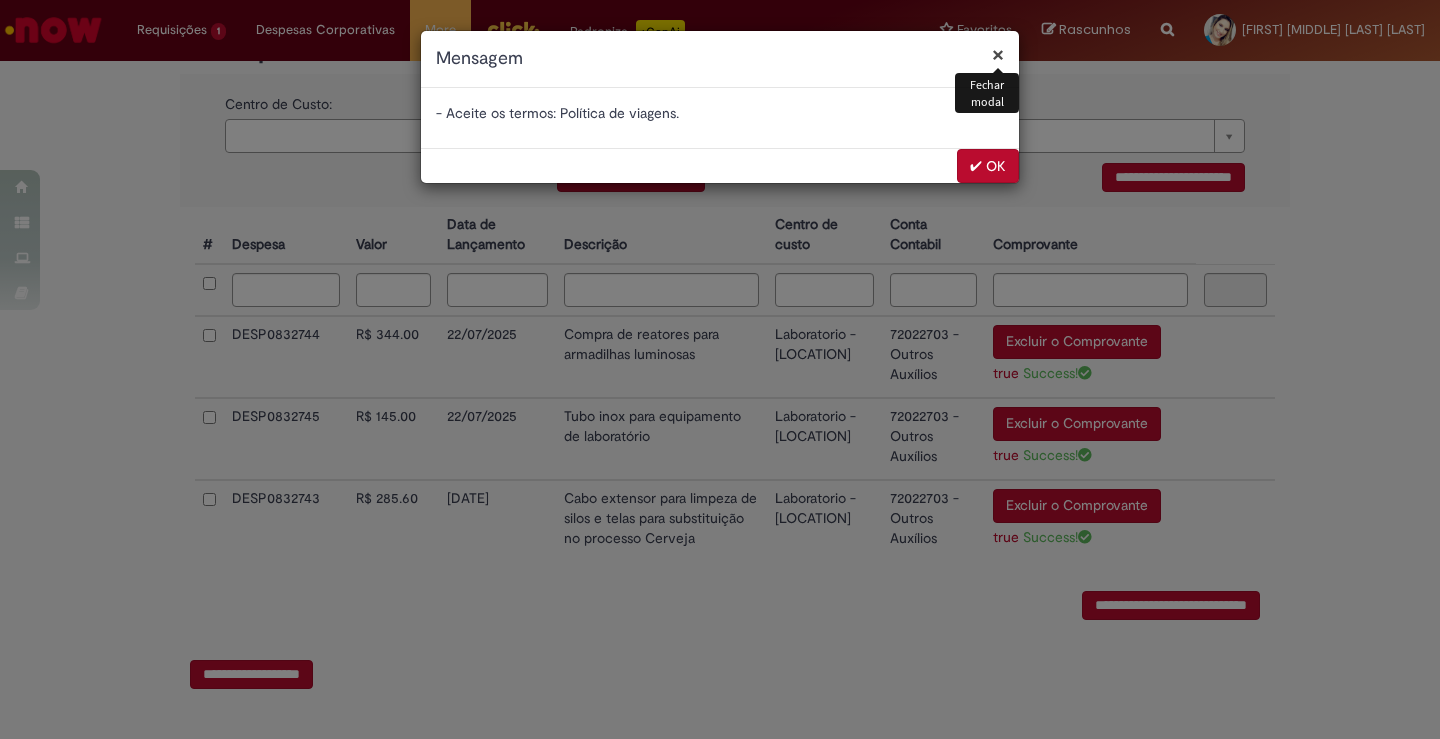 click on "✔ OK" at bounding box center [988, 166] 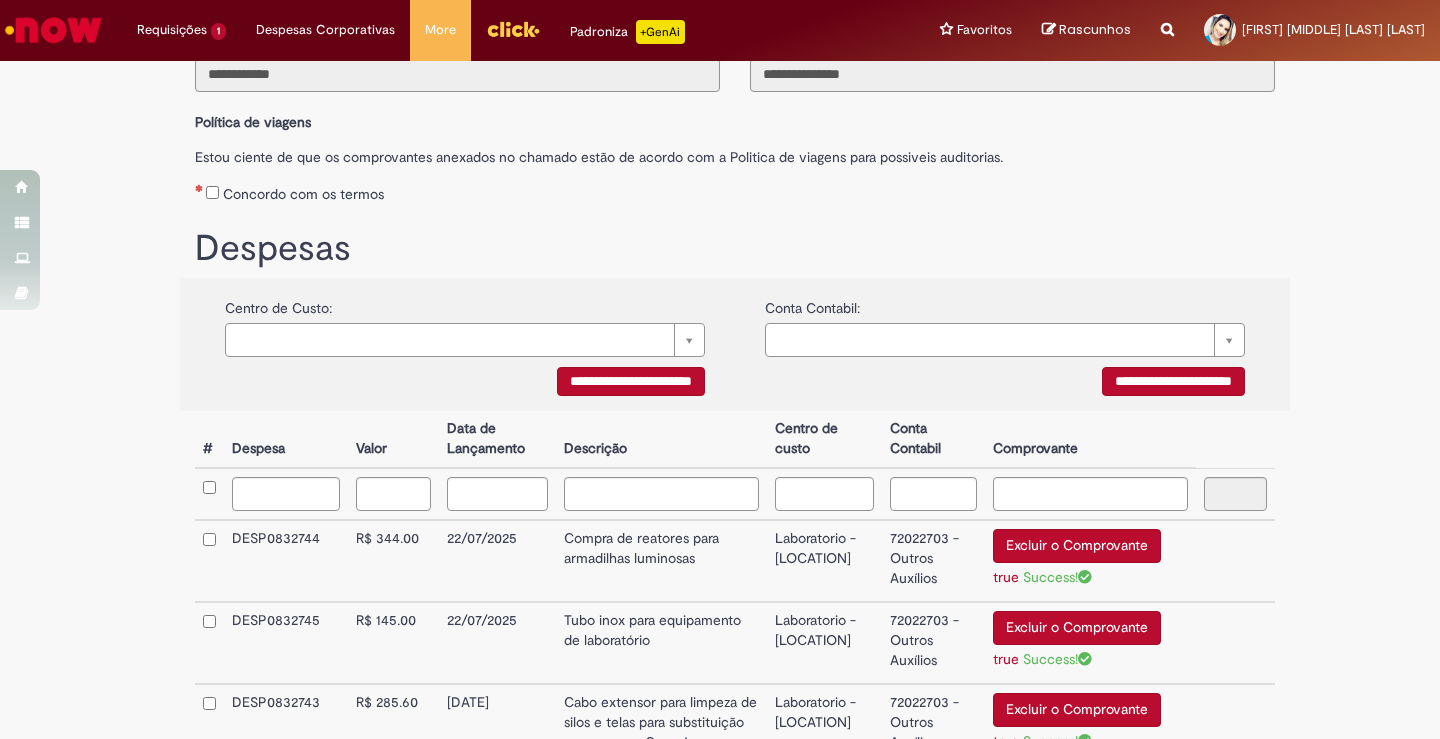 scroll, scrollTop: 200, scrollLeft: 0, axis: vertical 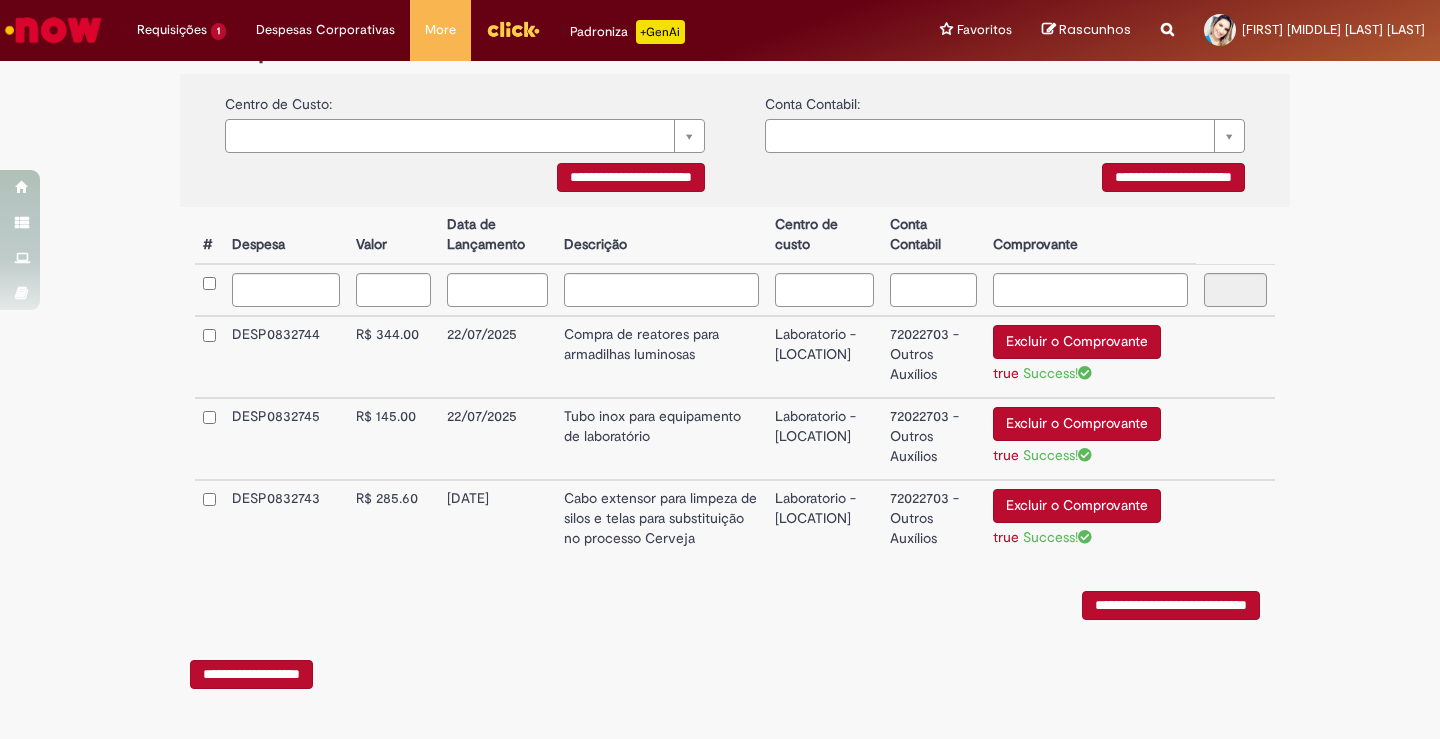 click on "**********" at bounding box center (1171, 605) 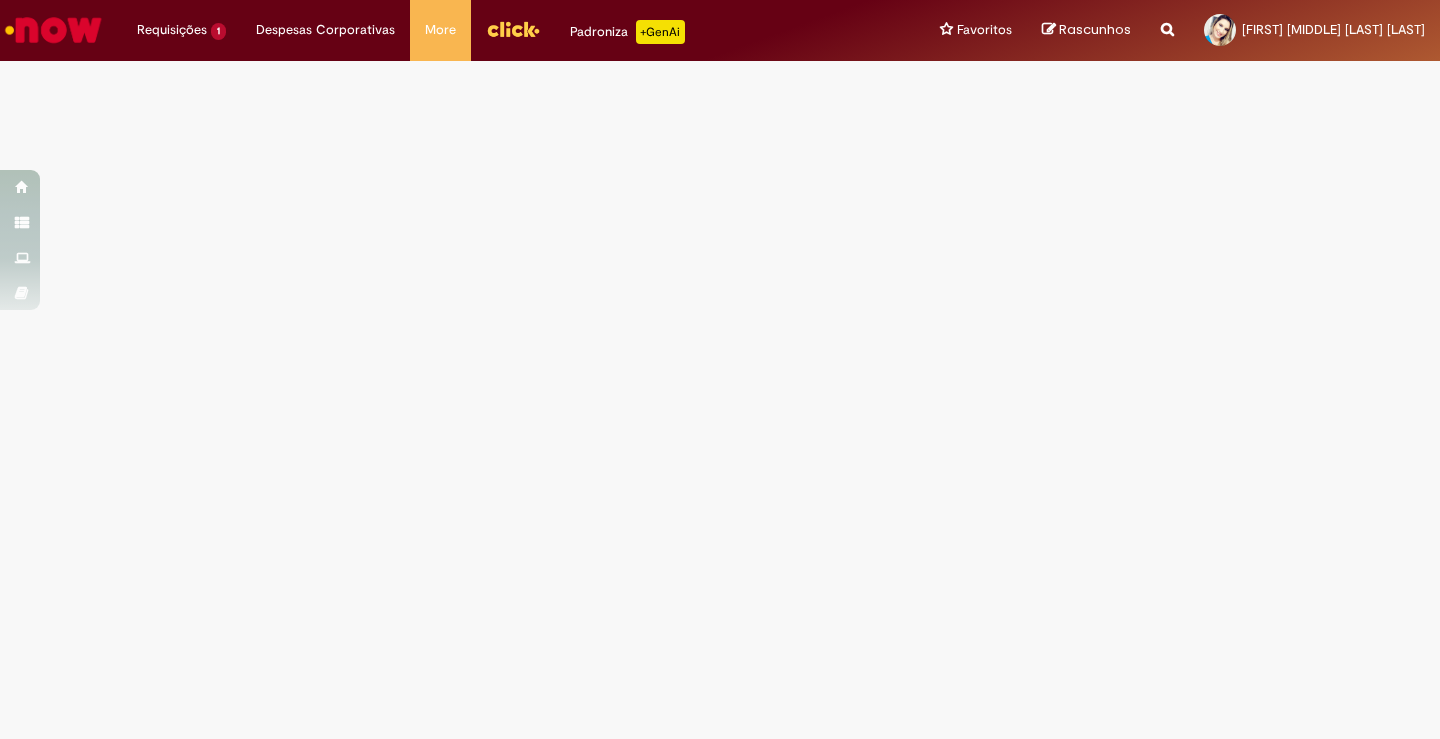 scroll, scrollTop: 0, scrollLeft: 0, axis: both 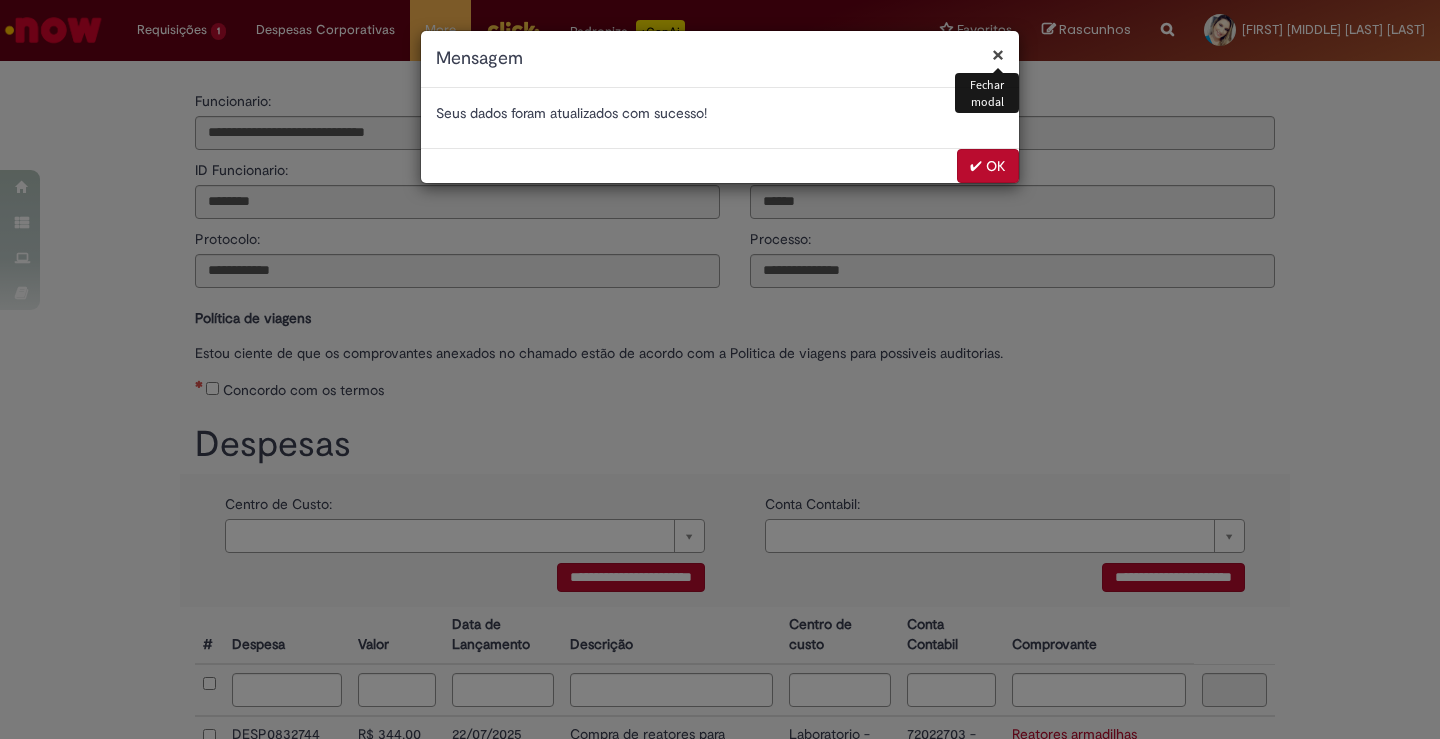 click on "✔ OK" at bounding box center [988, 166] 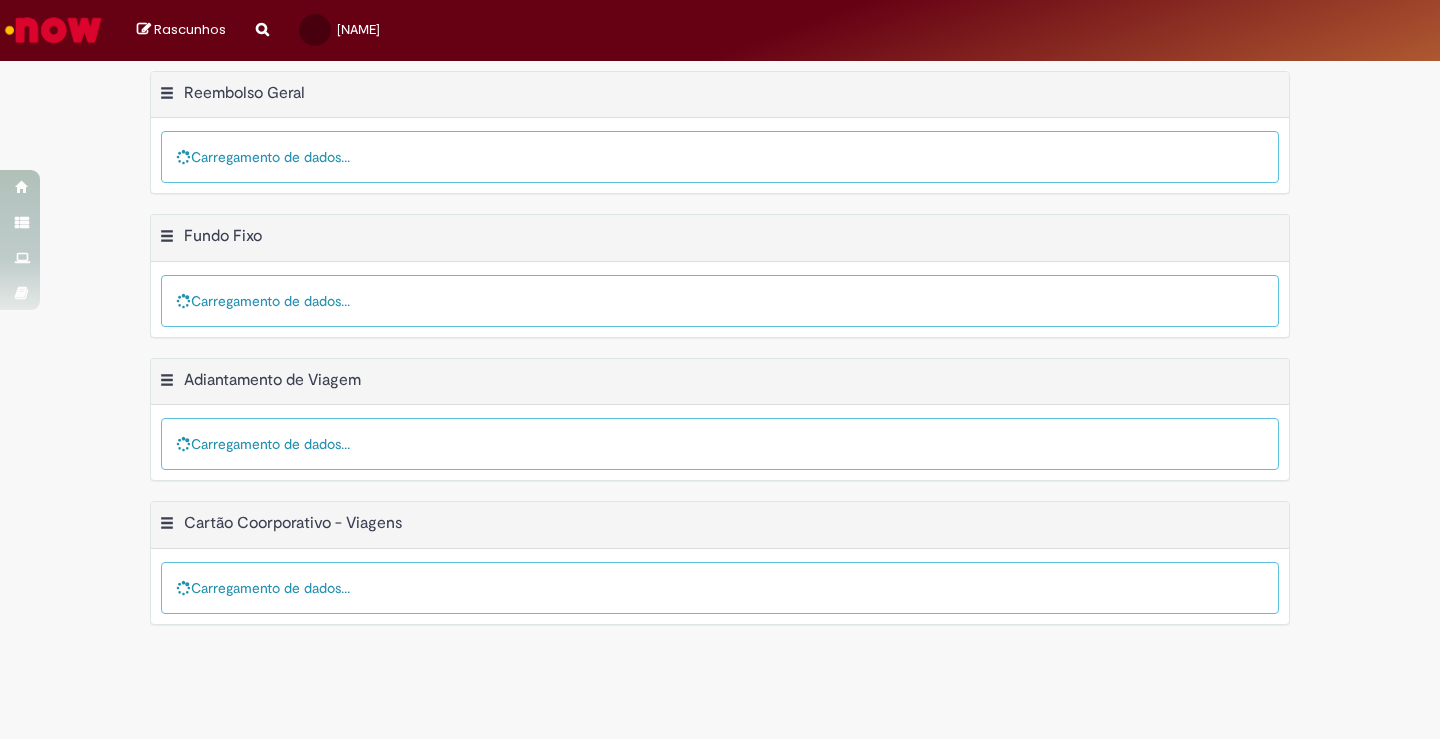 scroll, scrollTop: 0, scrollLeft: 0, axis: both 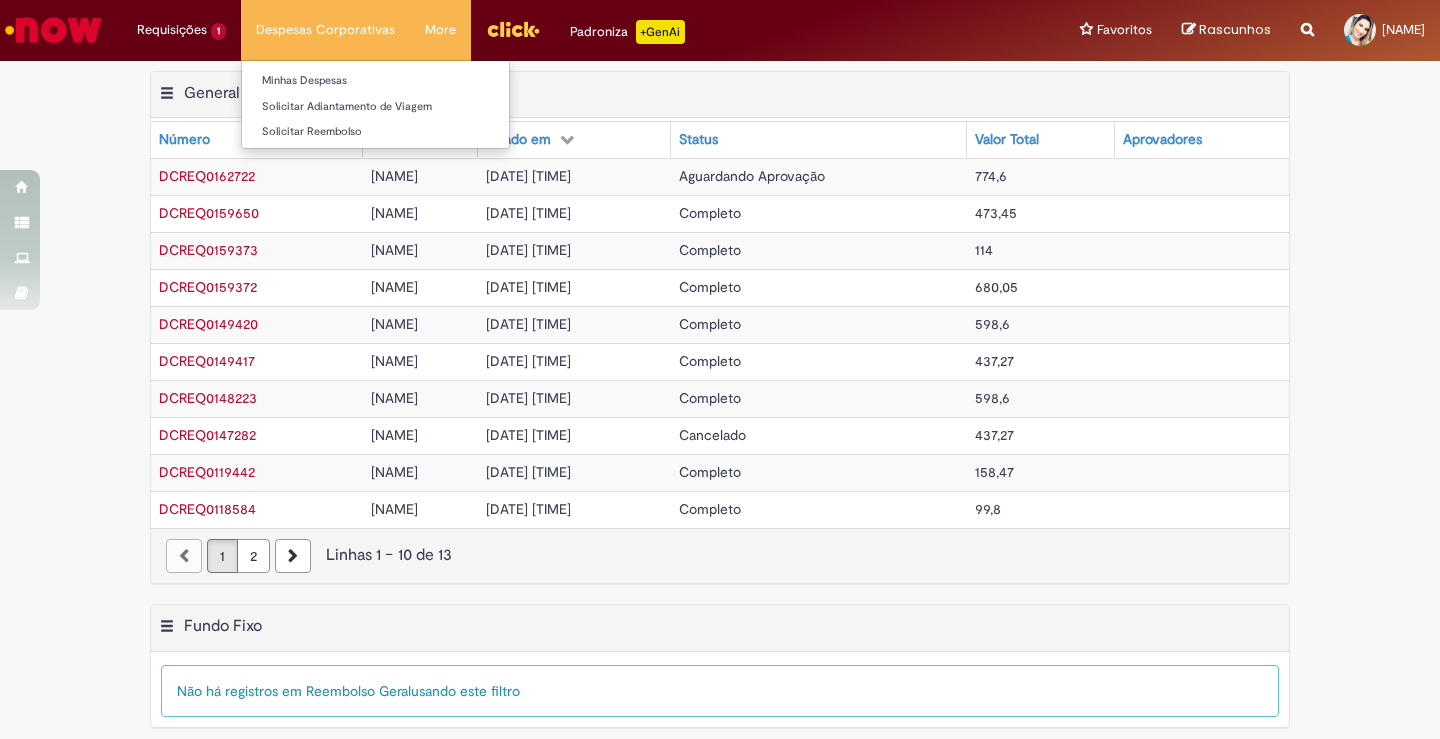 click on "Despesas Corporativas
Minhas Despesas
Solicitar Adiantamento de Viagem
Solicitar Reembolso" at bounding box center [325, 30] 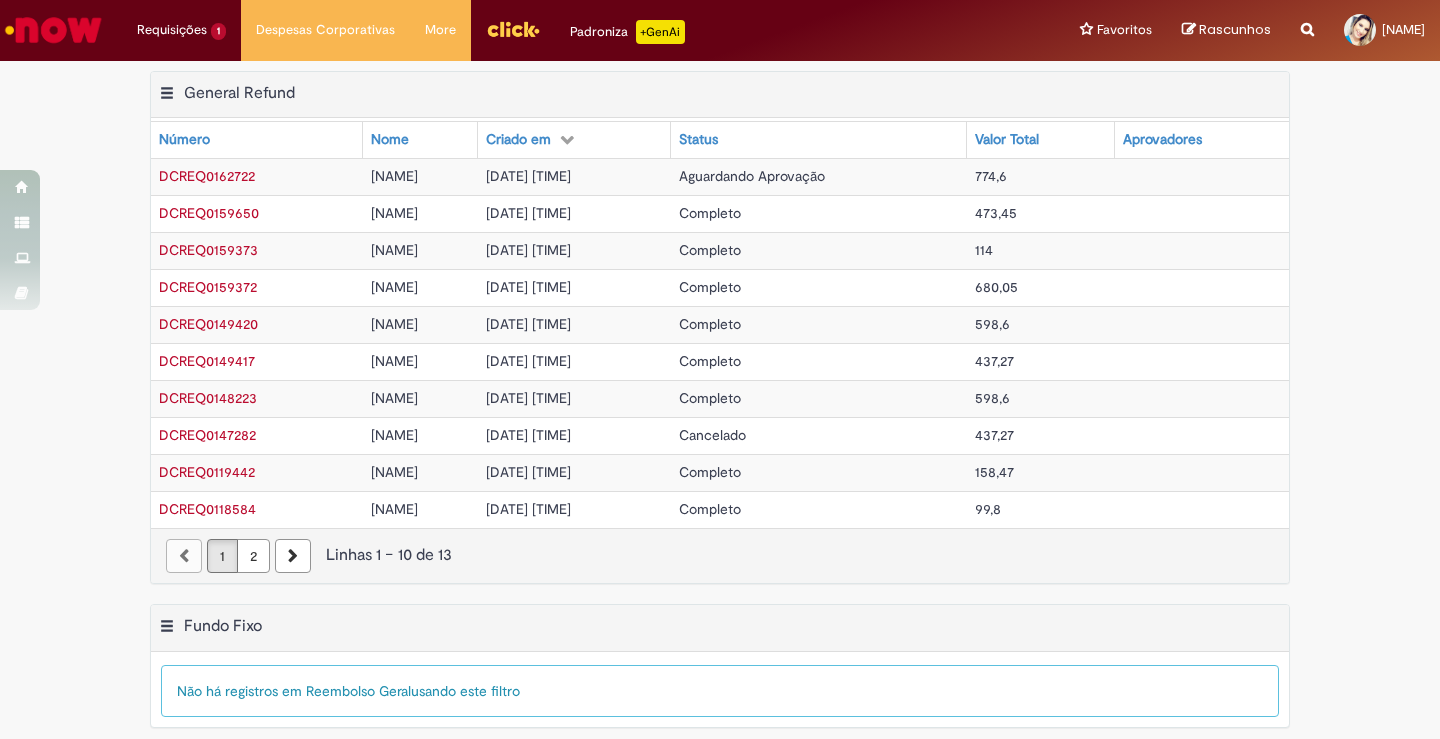 click on "Exportar como PDF   Exportar como Excel   Exportar como CSV
General Refund Tabela - Página 1" at bounding box center (720, 95) 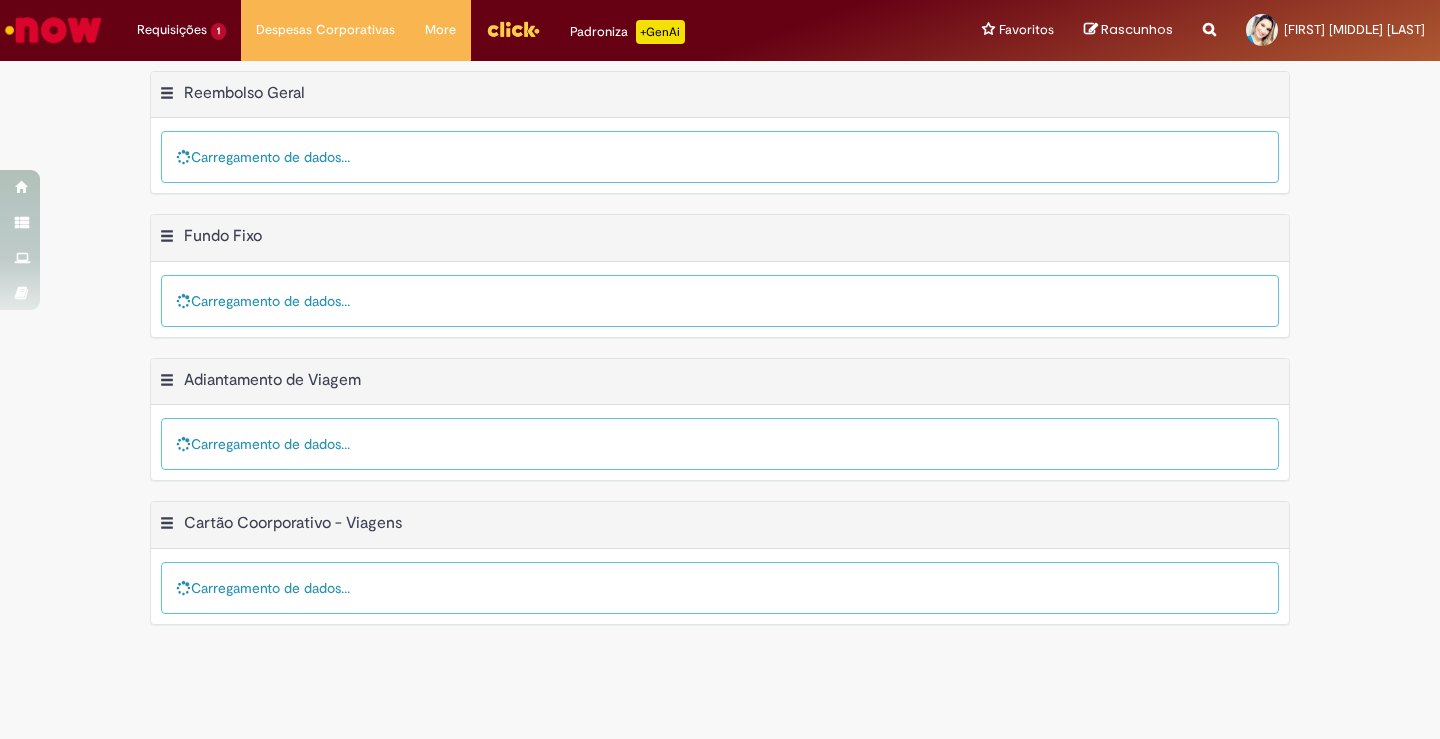 scroll, scrollTop: 0, scrollLeft: 0, axis: both 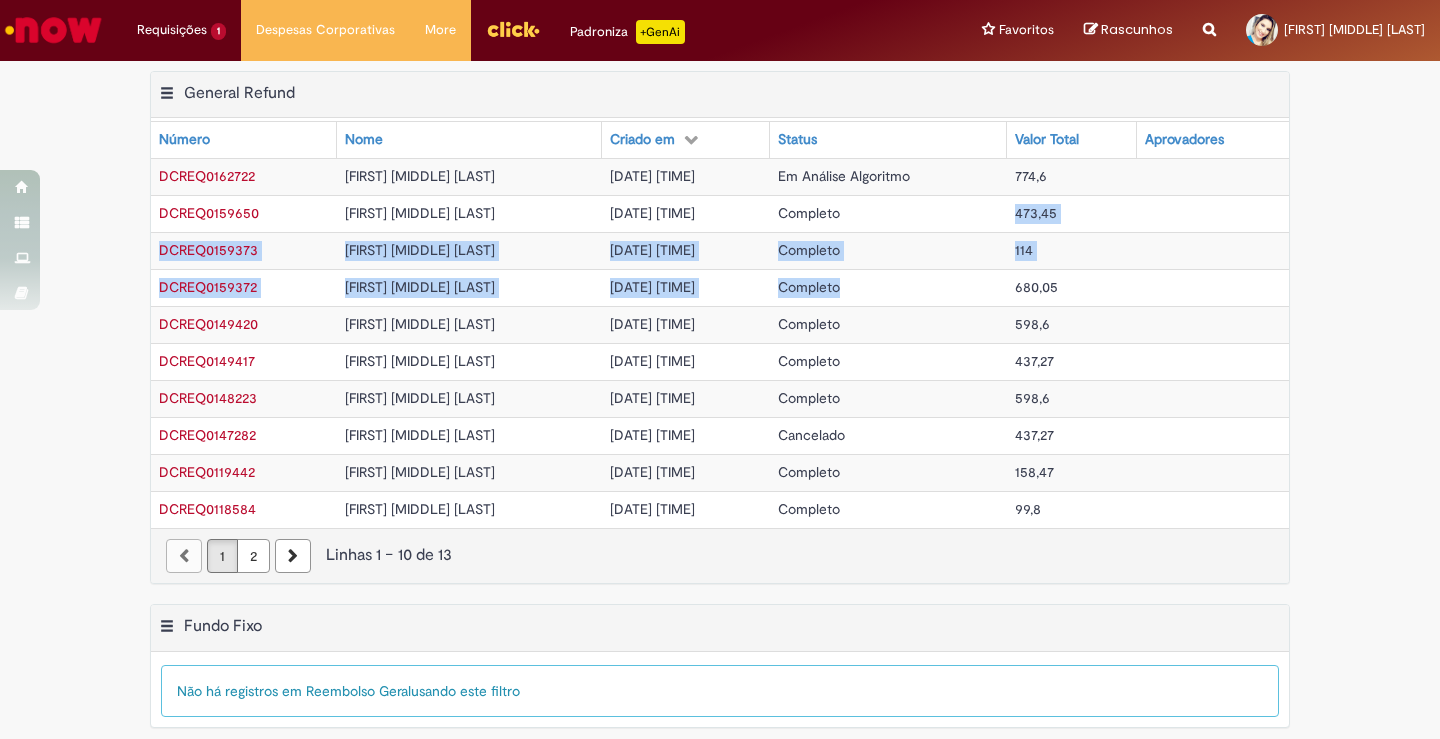 drag, startPoint x: 1009, startPoint y: 269, endPoint x: 956, endPoint y: 298, distance: 60.41523 